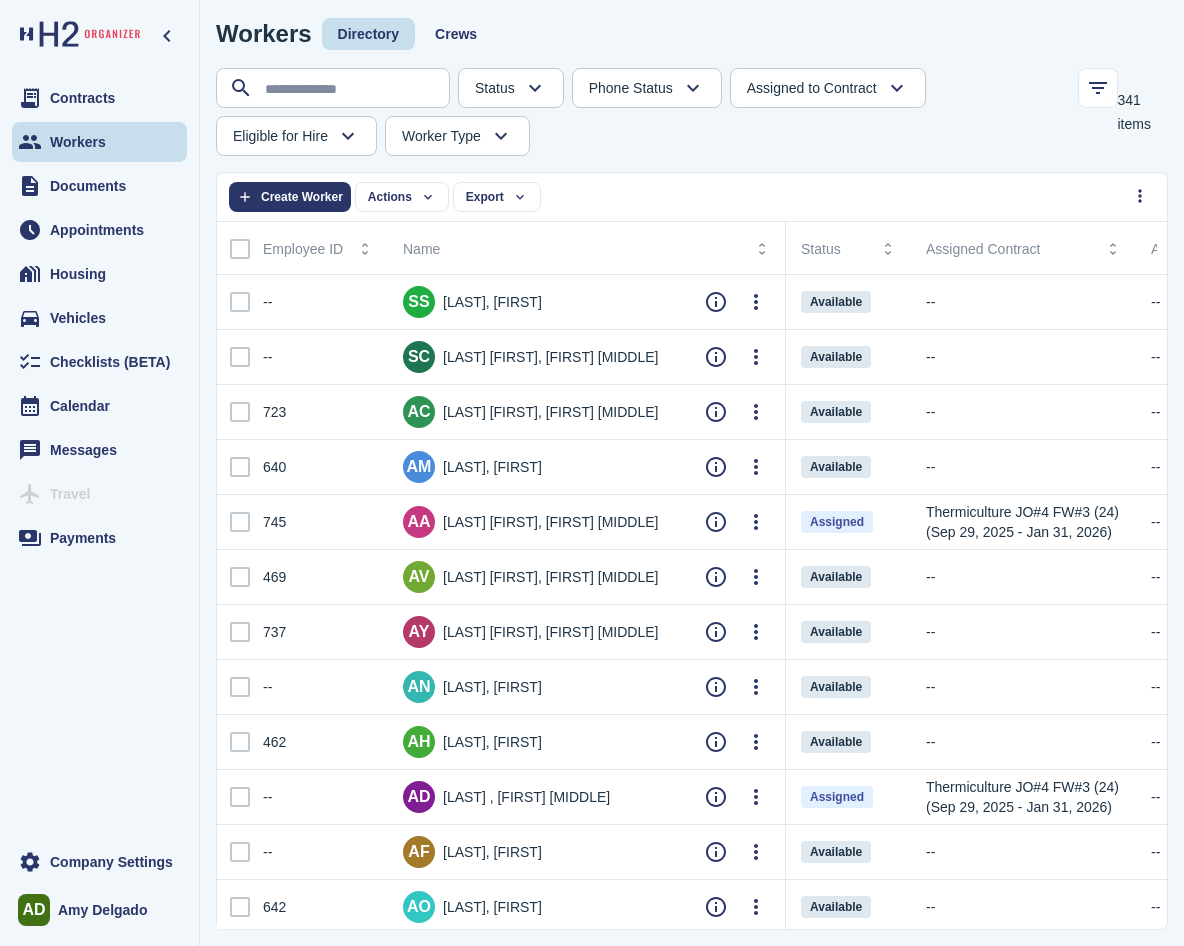 scroll, scrollTop: 0, scrollLeft: 0, axis: both 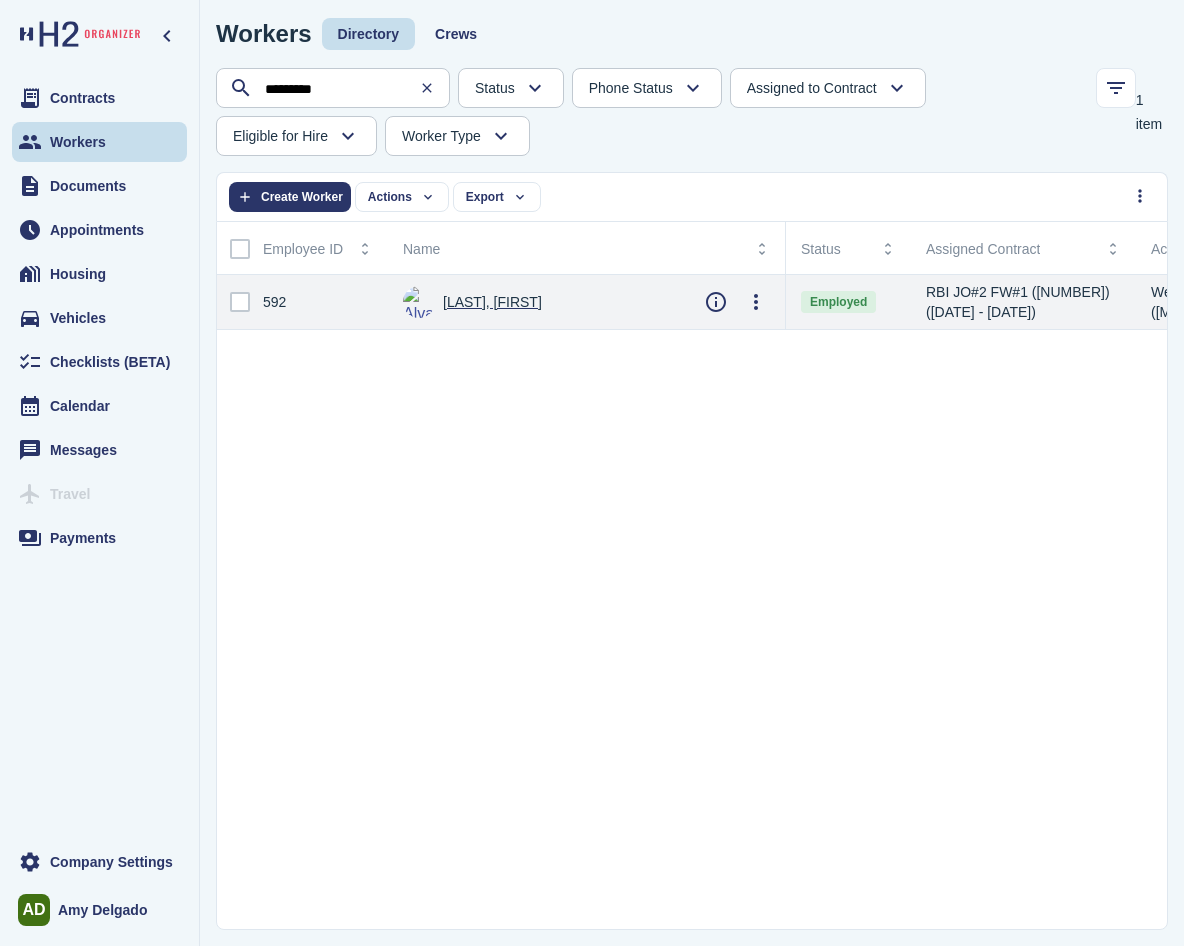 type on "*********" 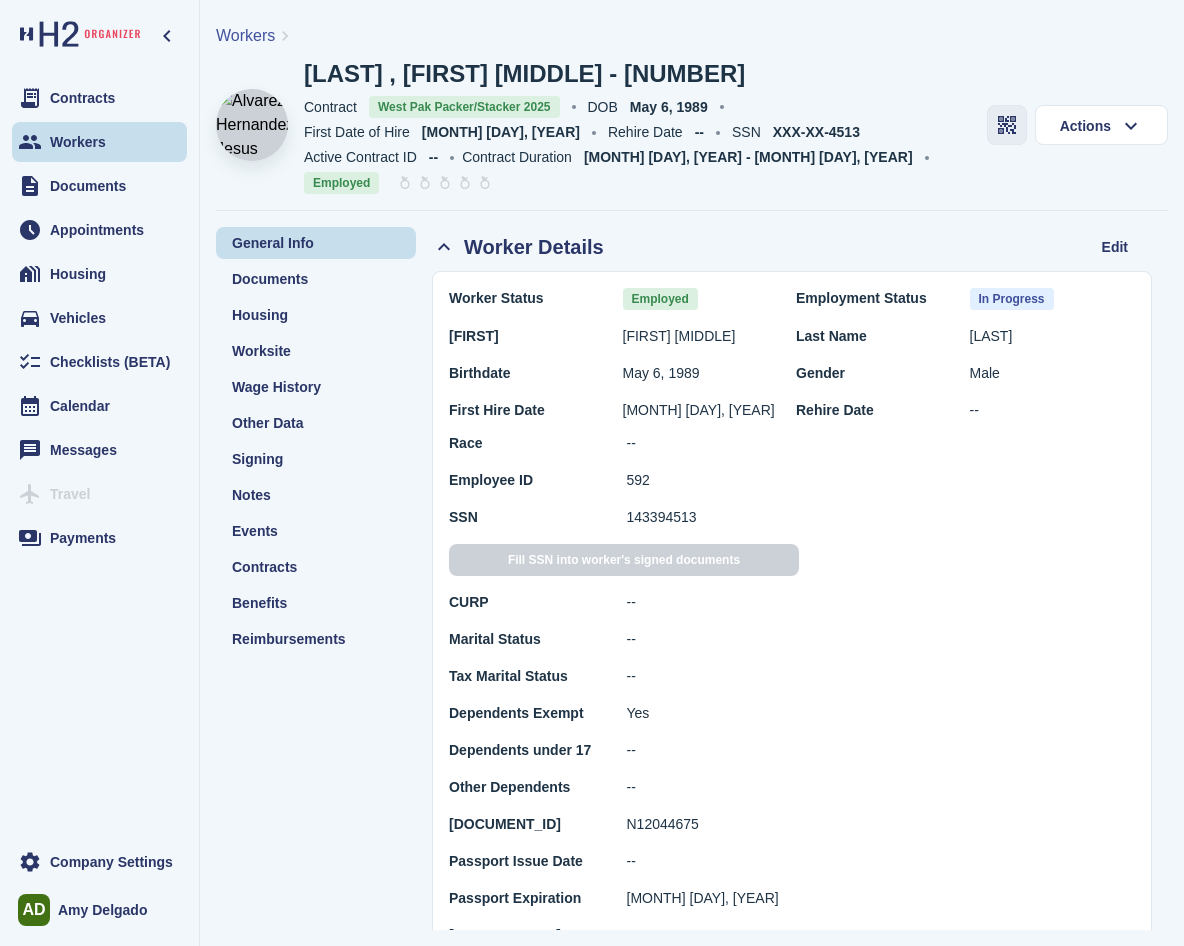 click at bounding box center [1007, 125] 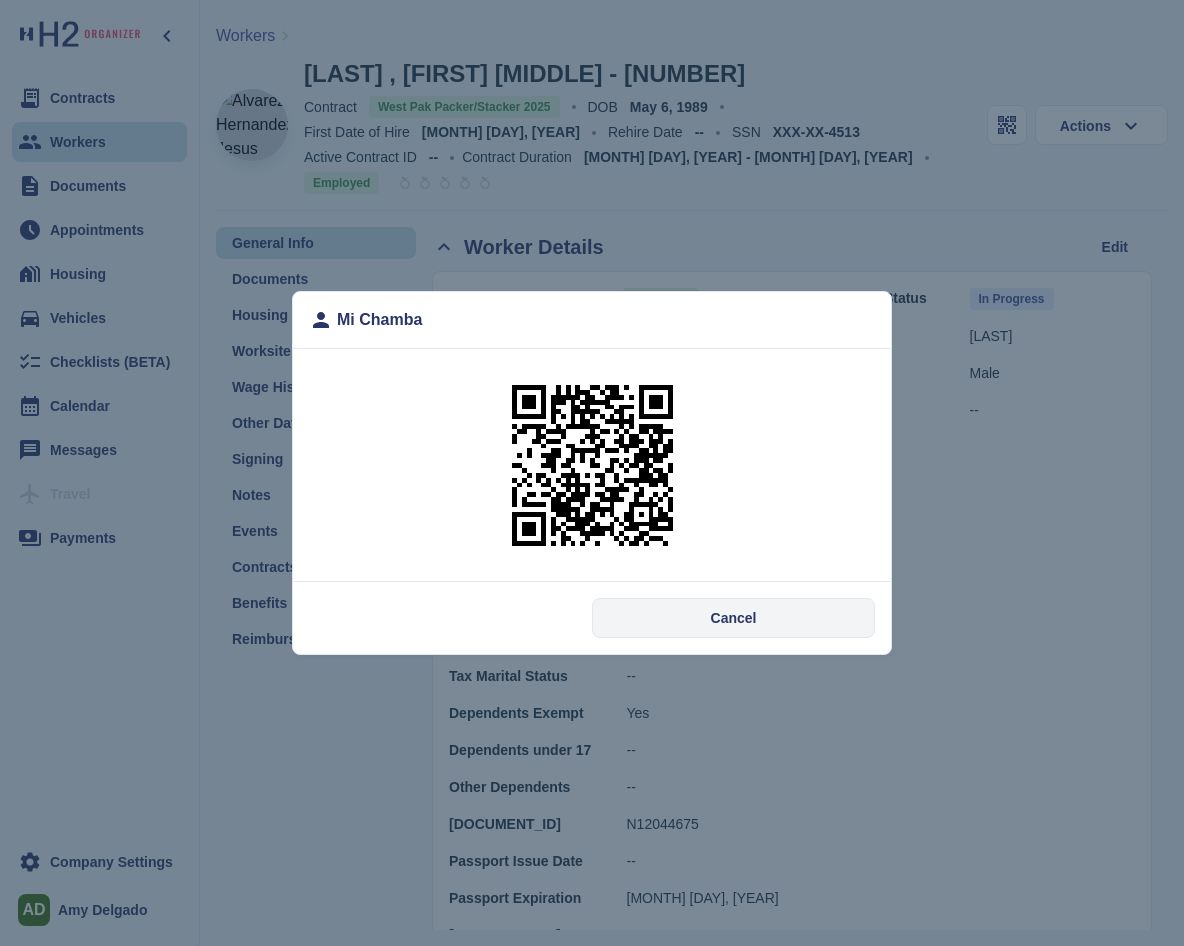 click on "Mi Chamba       Cancel" at bounding box center [592, 473] 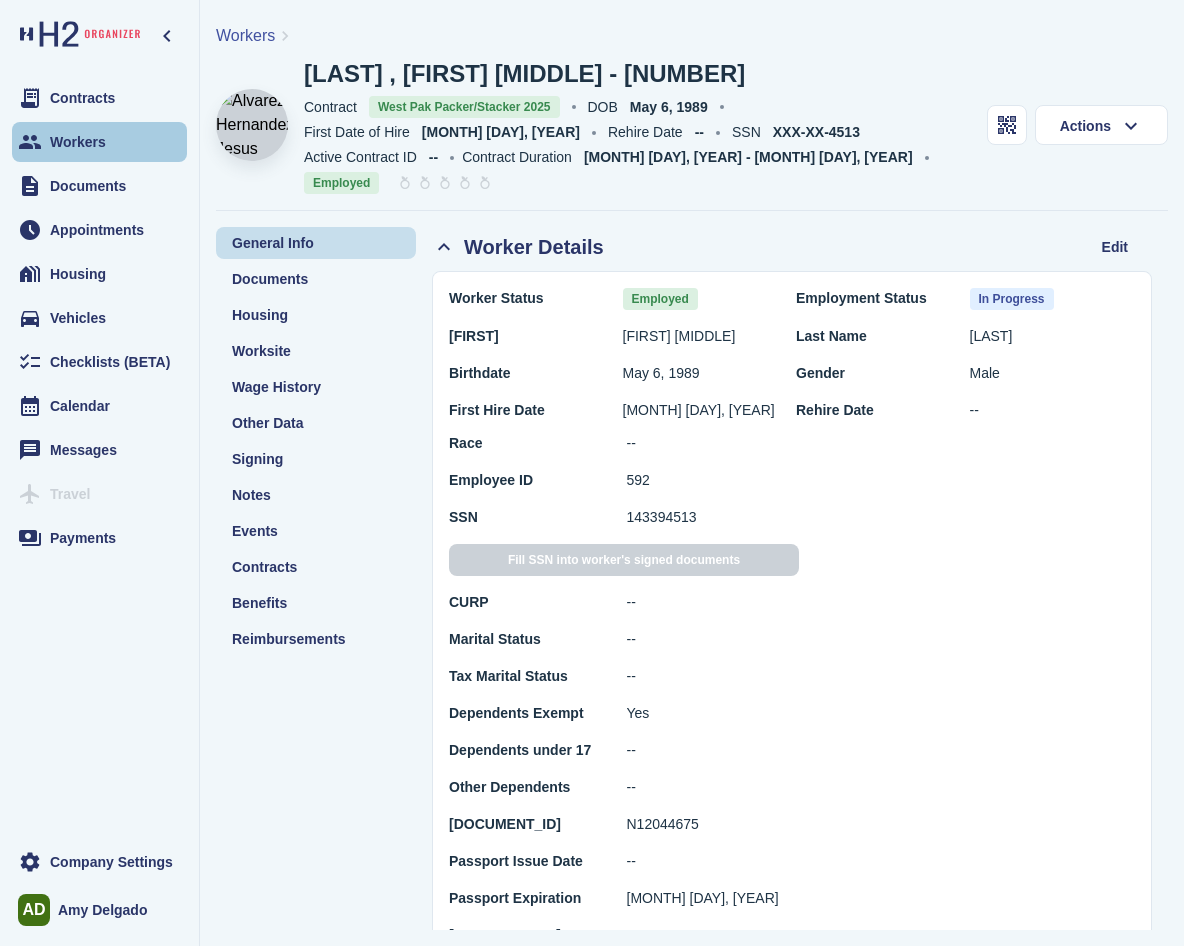 click on "Workers" at bounding box center (99, 142) 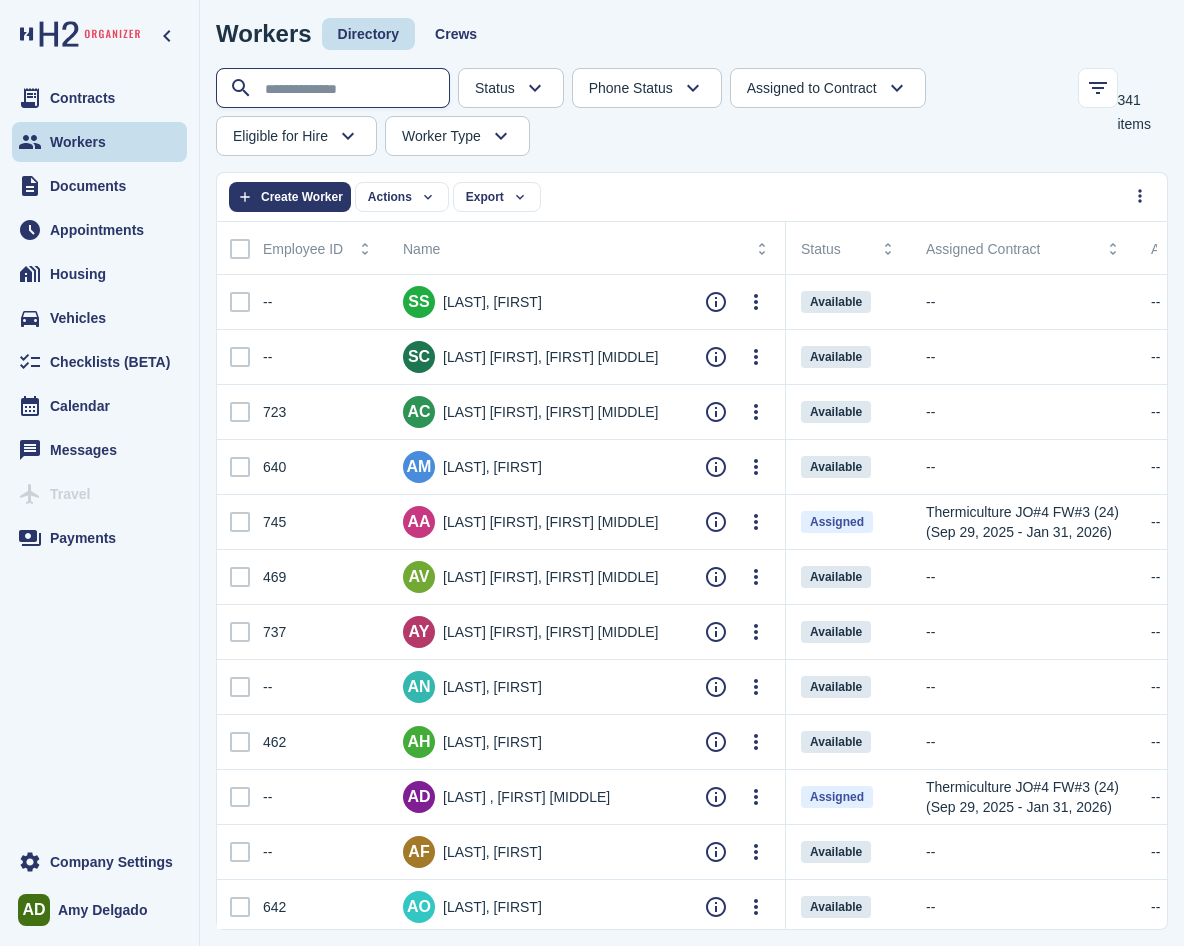 click at bounding box center [335, 89] 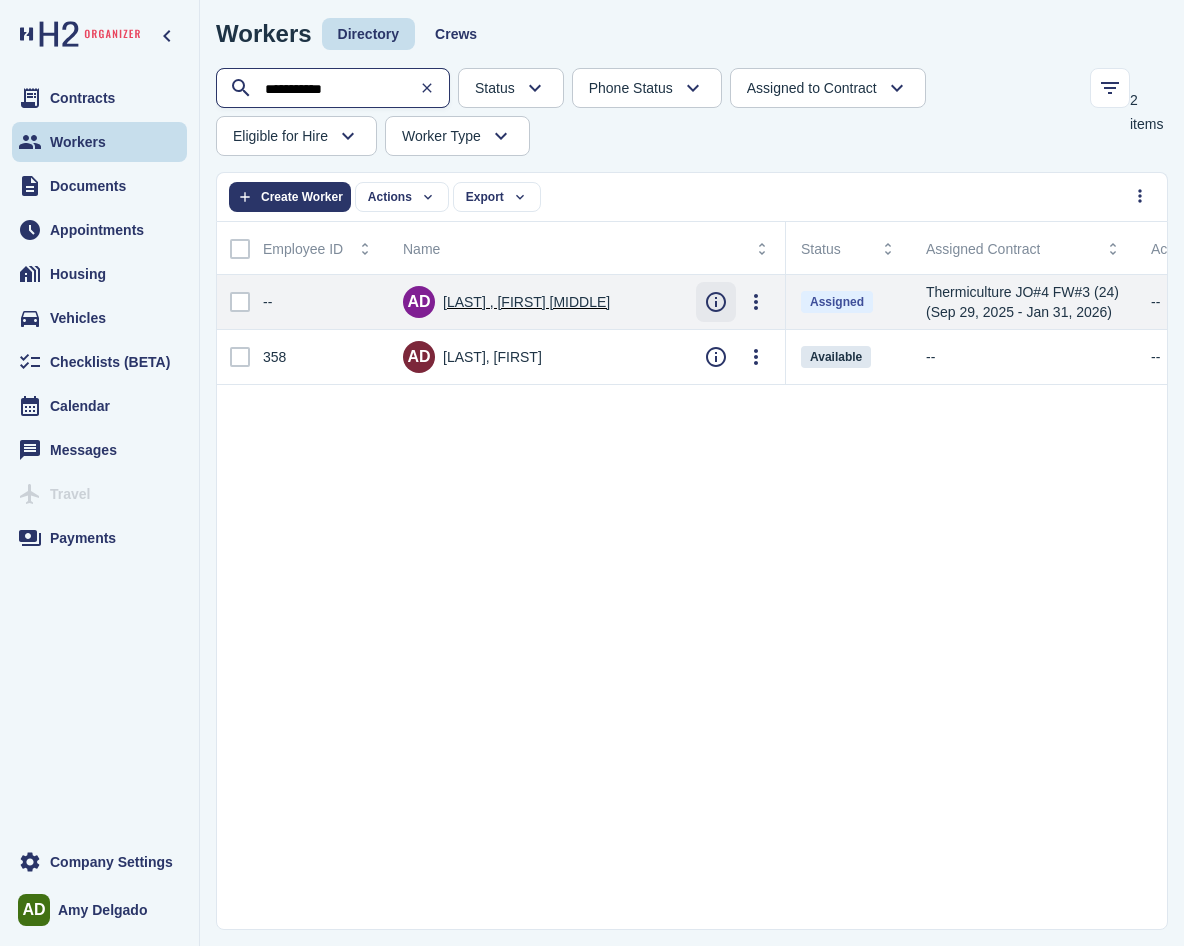 type on "**********" 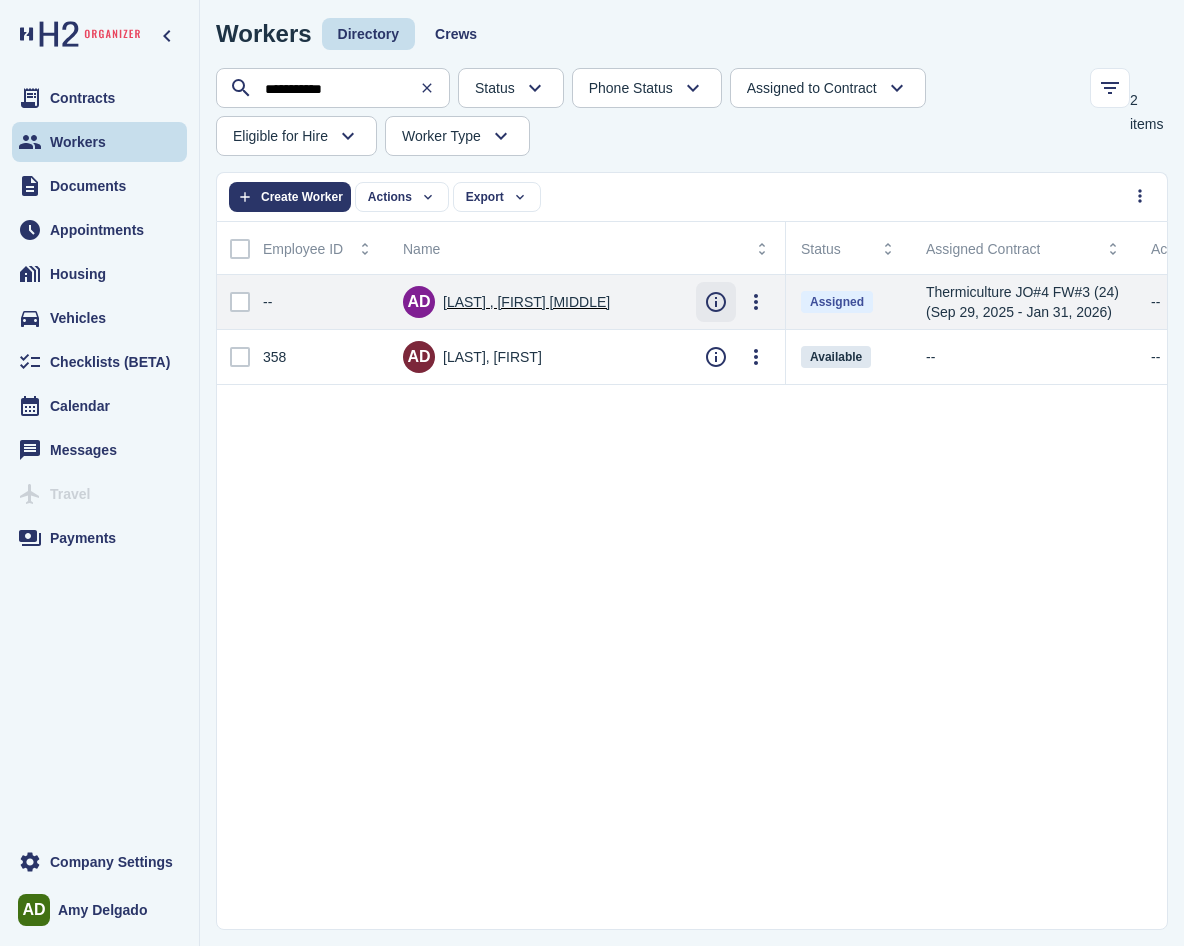 click at bounding box center (716, 302) 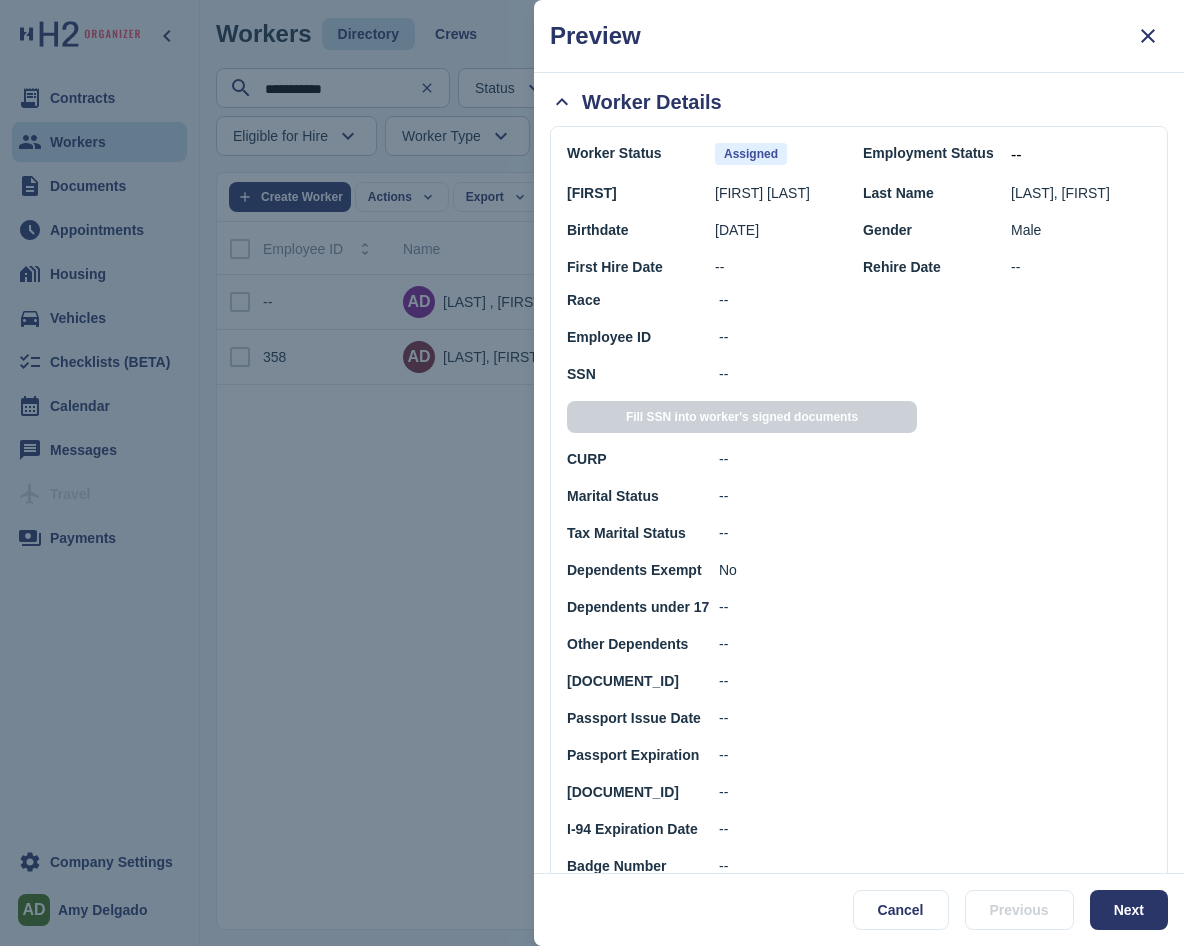 scroll, scrollTop: 0, scrollLeft: 0, axis: both 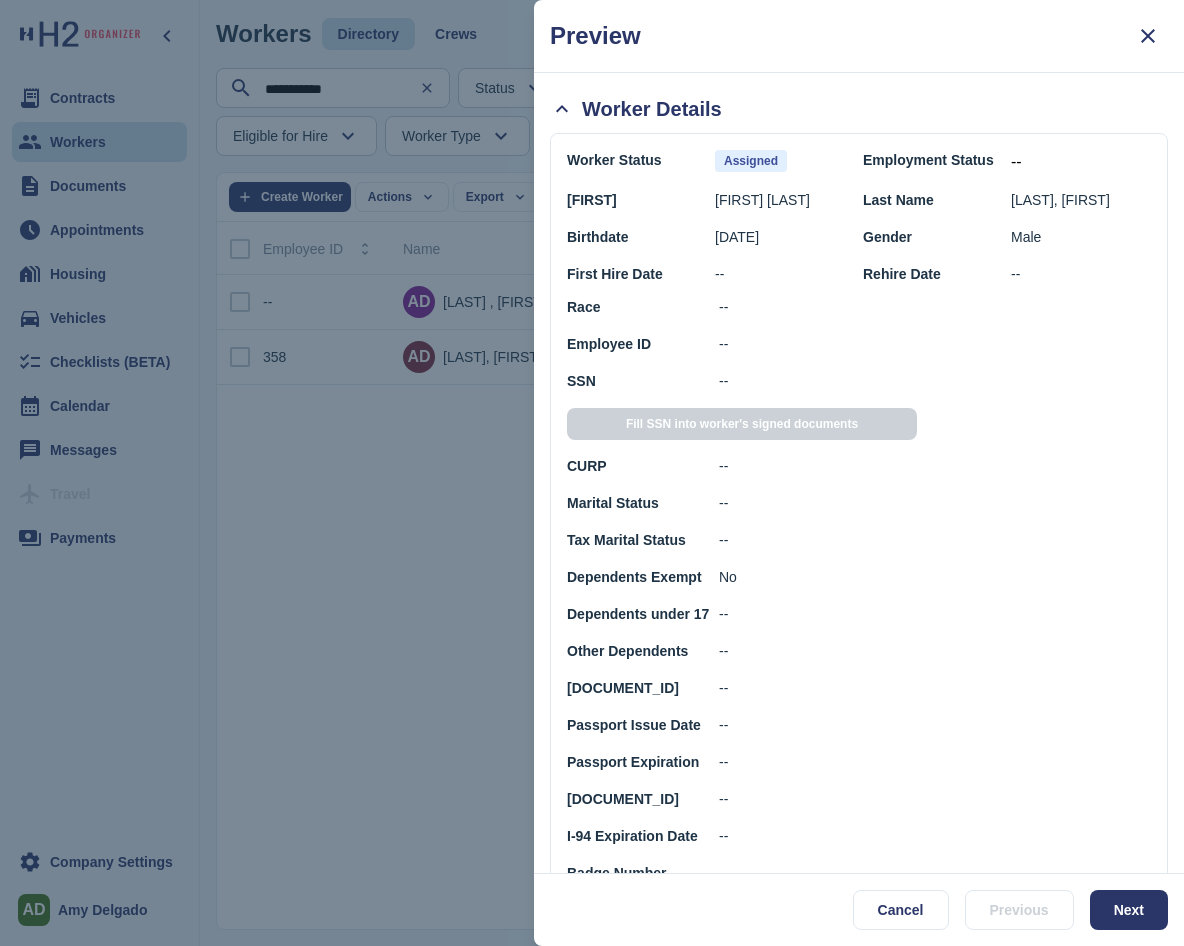 click at bounding box center (592, 473) 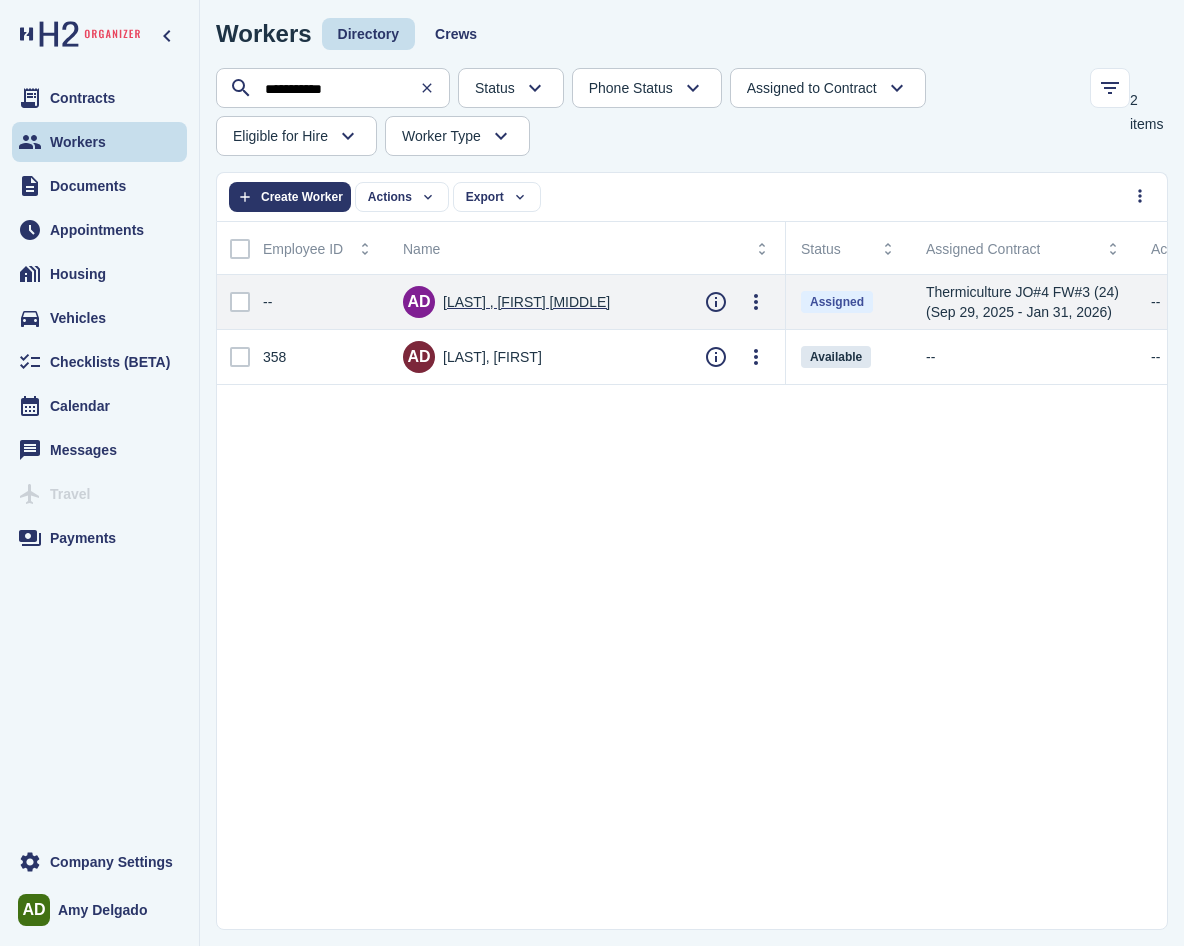 click on "[LAST] , [FIRST] [MIDDLE]" at bounding box center [526, 302] 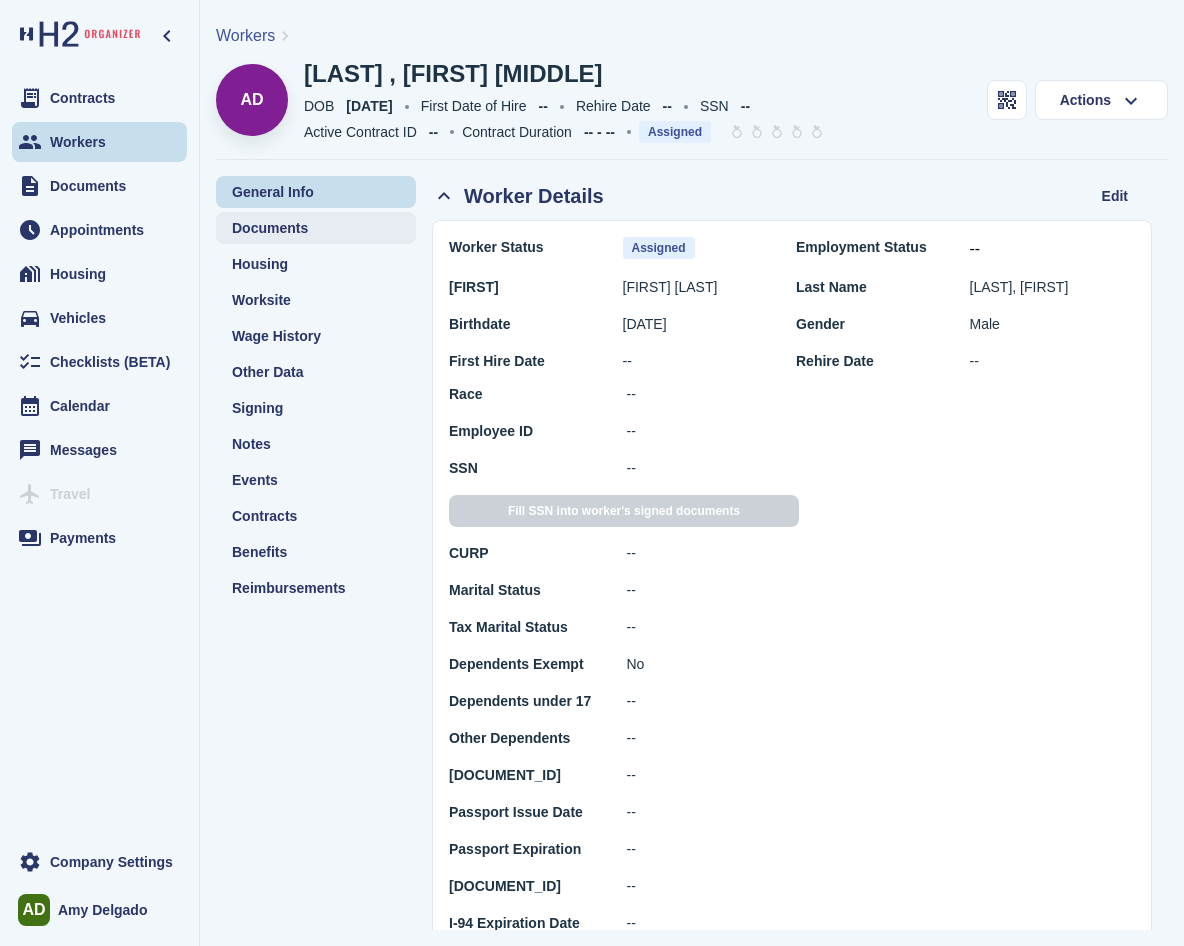 click on "Documents" at bounding box center (270, 228) 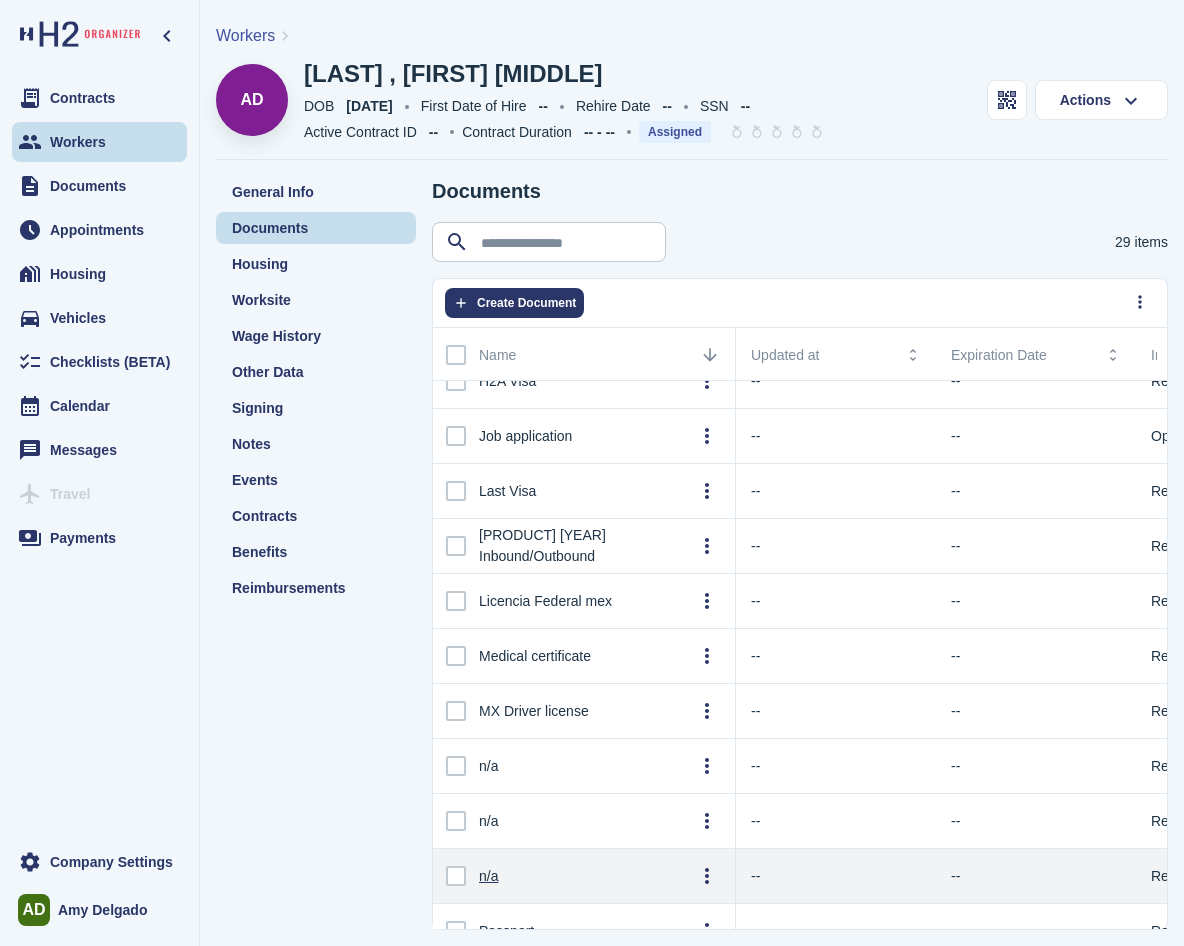 scroll, scrollTop: 739, scrollLeft: 0, axis: vertical 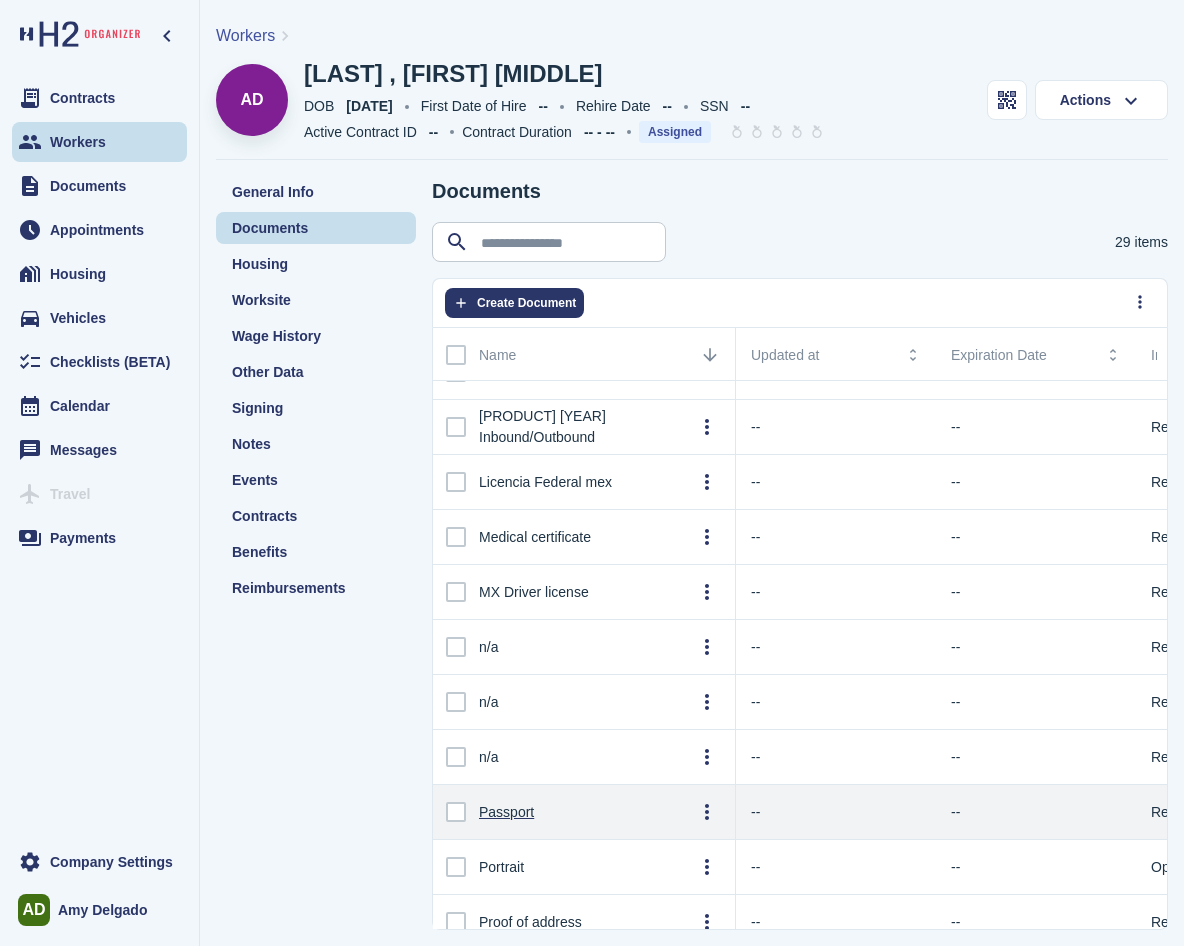click on "Passport" at bounding box center (506, 812) 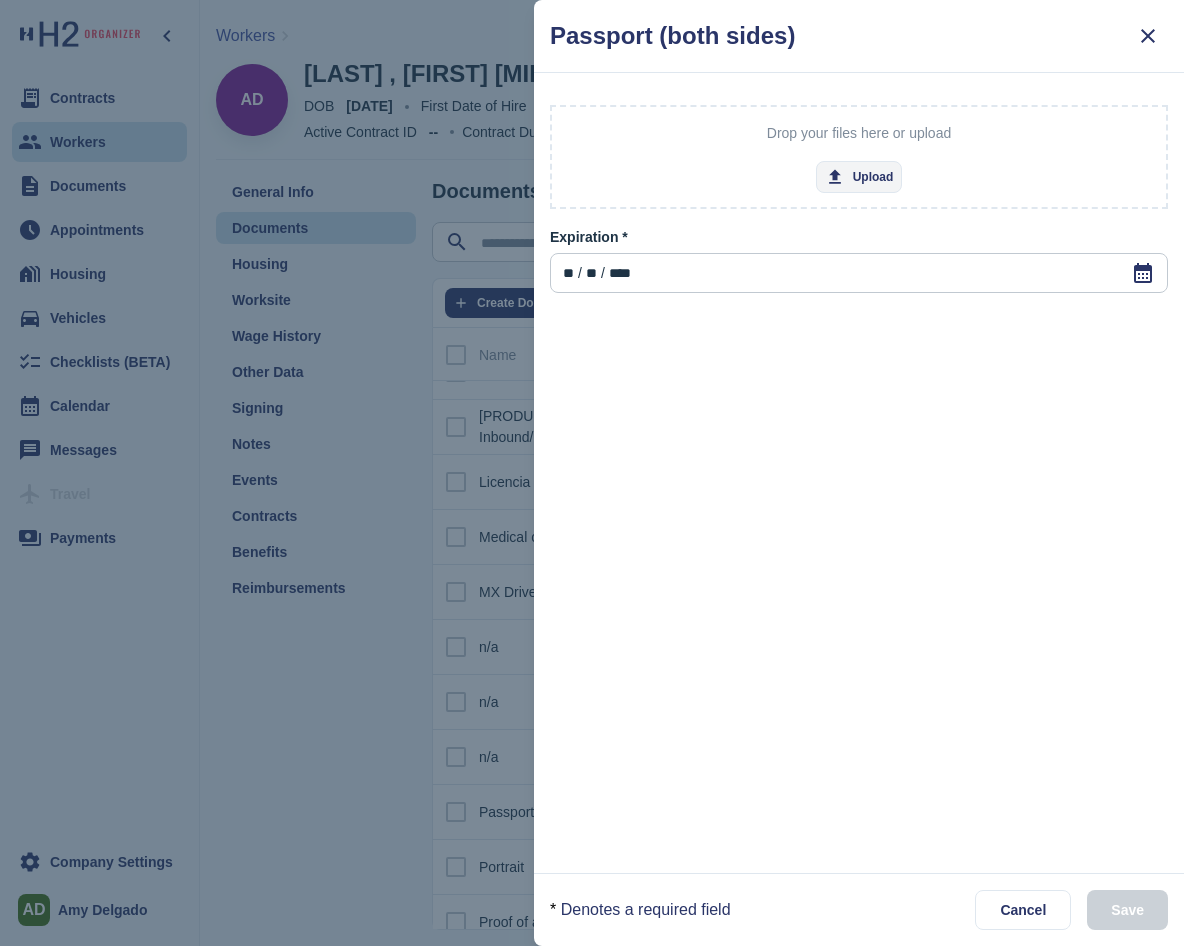 click on "Upload" 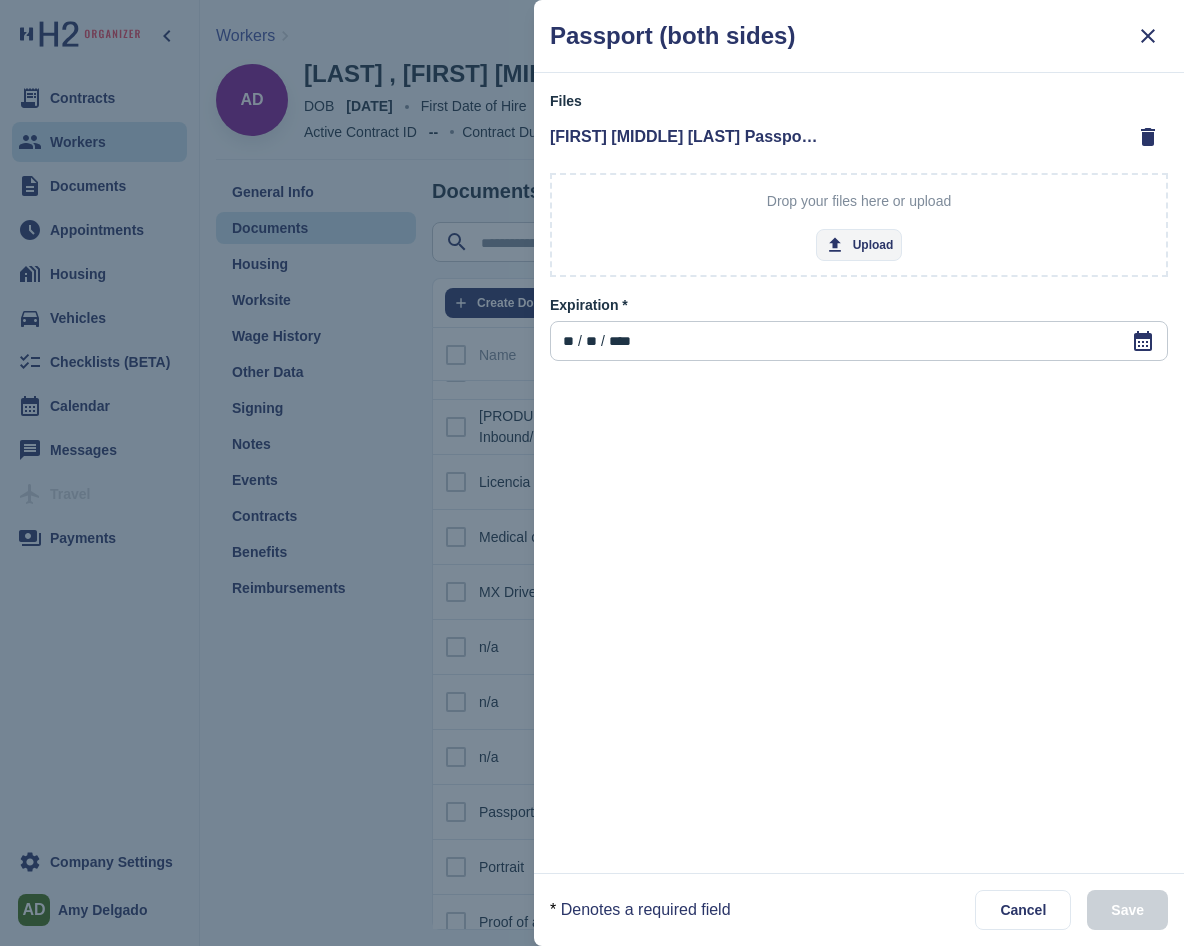 click on "**" at bounding box center [568, 341] 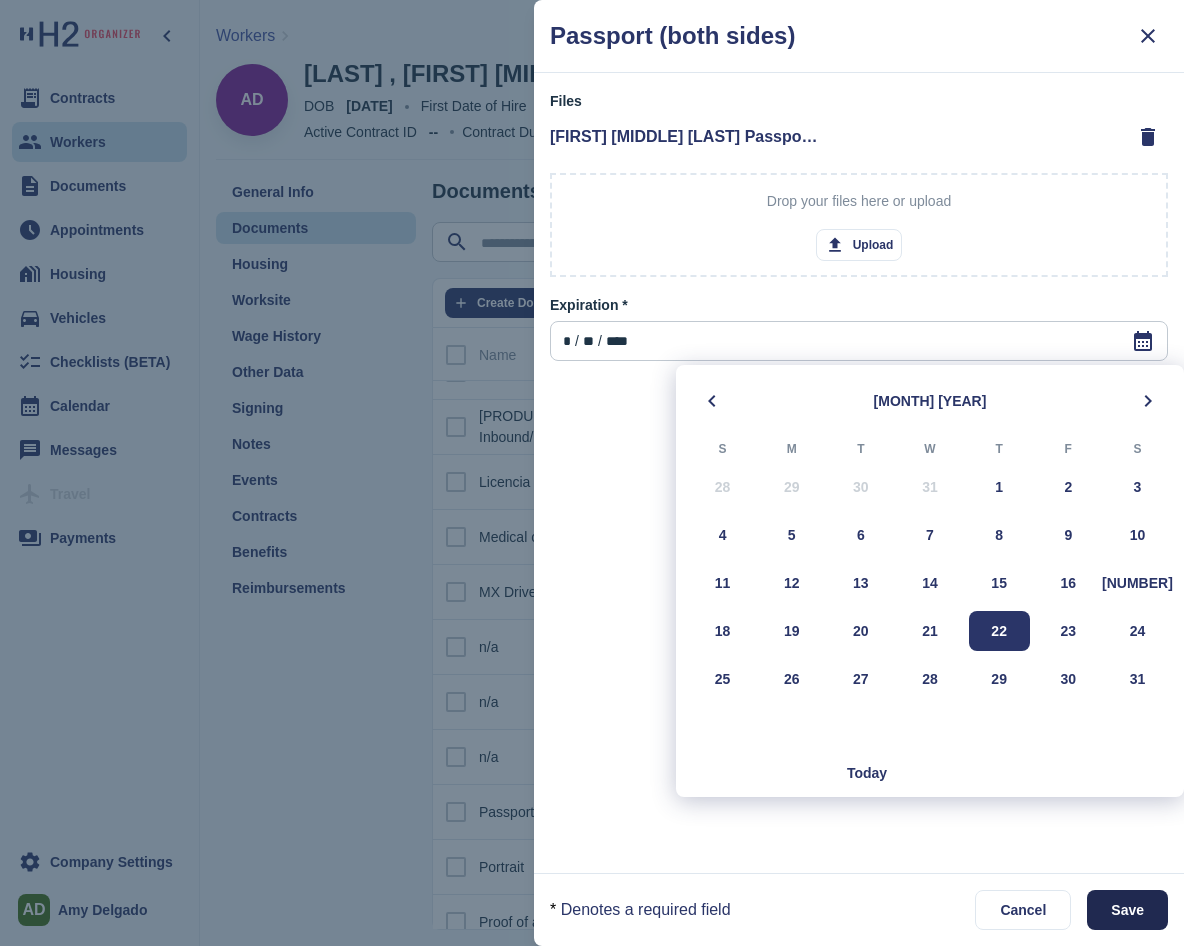 click on "Save" at bounding box center (1127, 910) 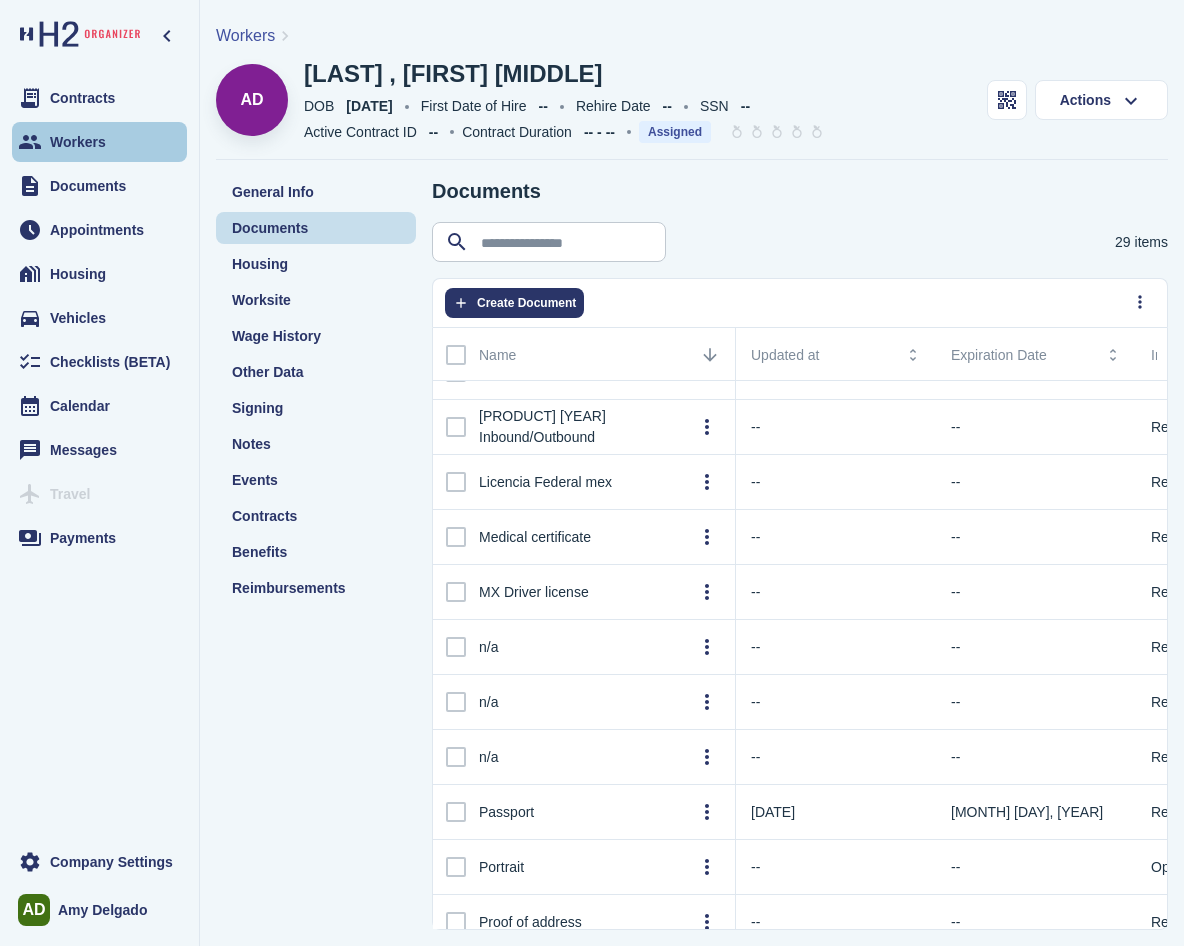click on "Workers" at bounding box center (99, 142) 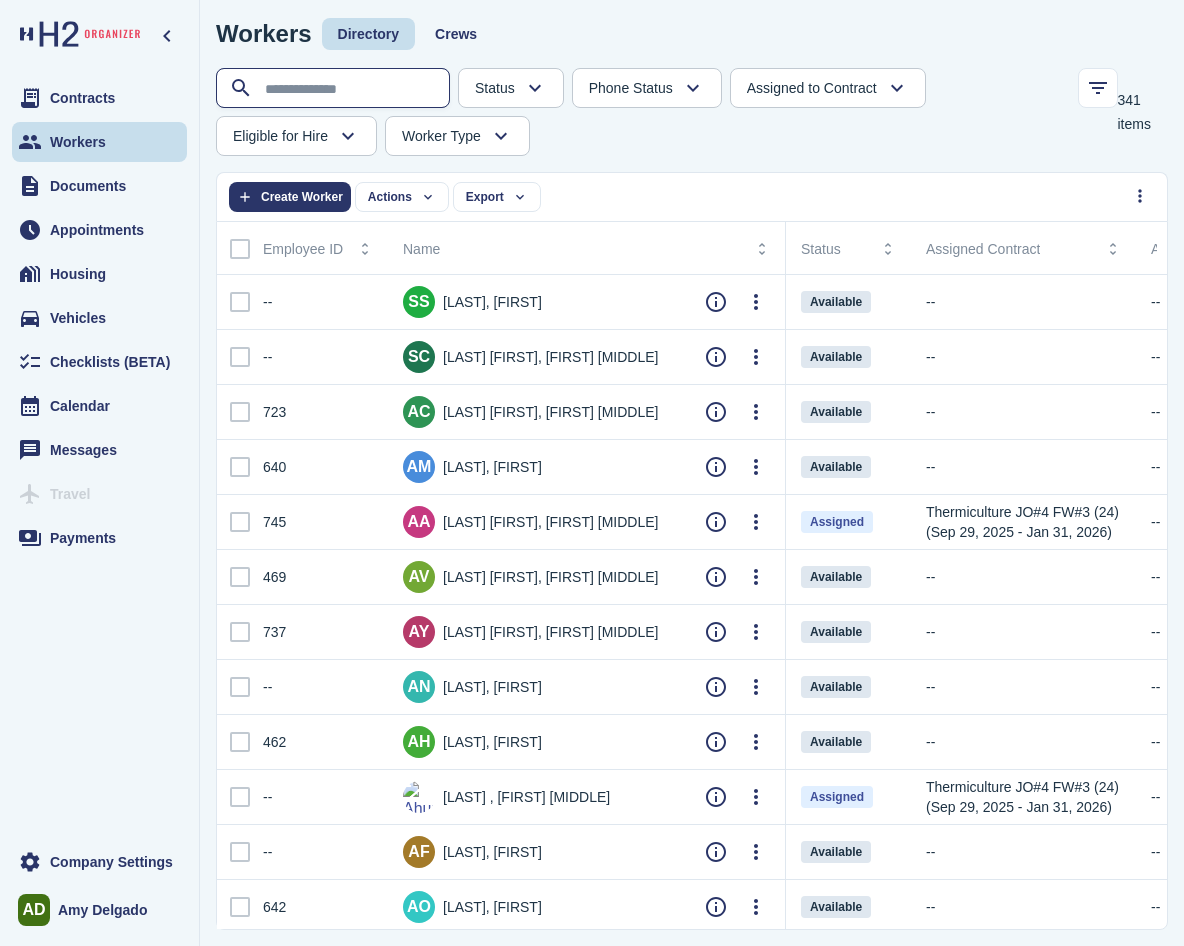 click at bounding box center [335, 89] 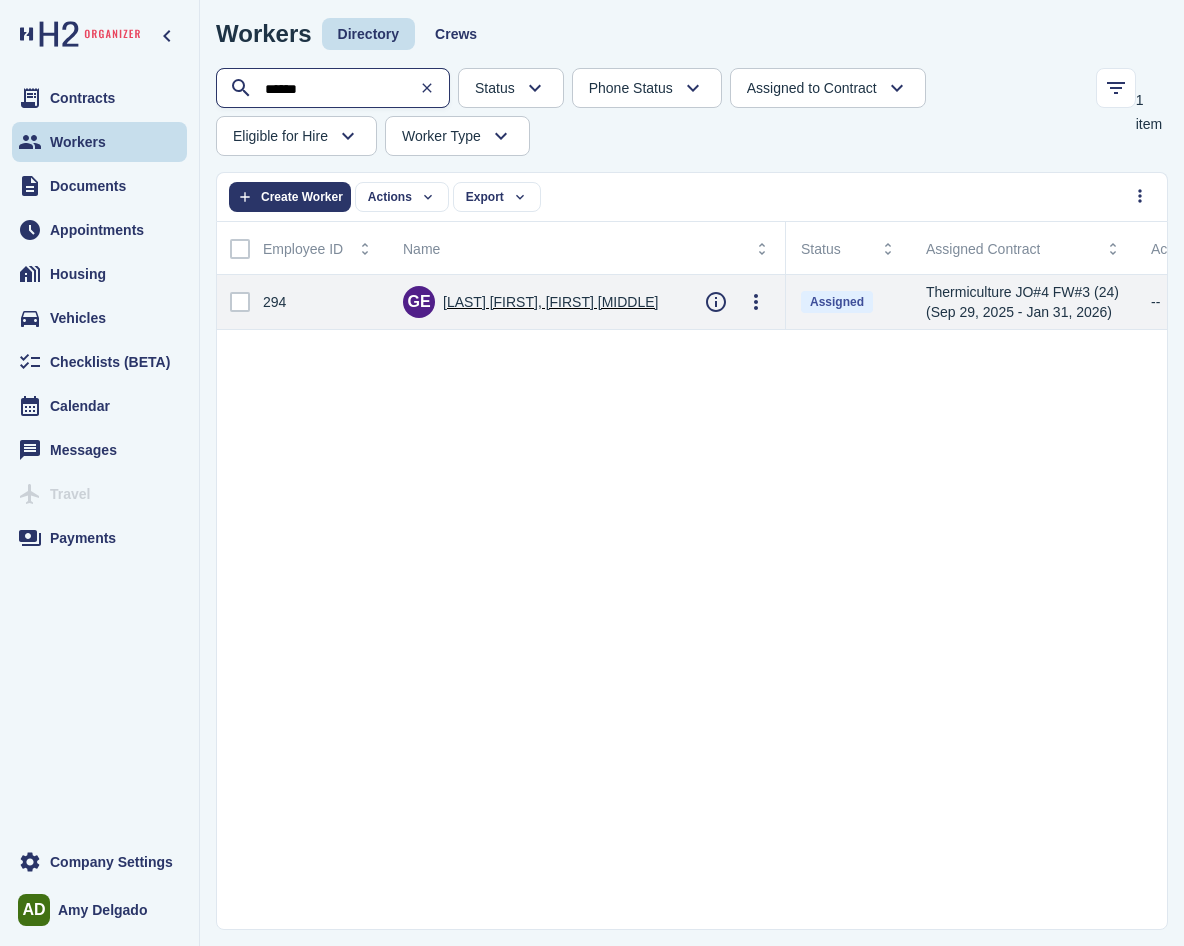 type on "******" 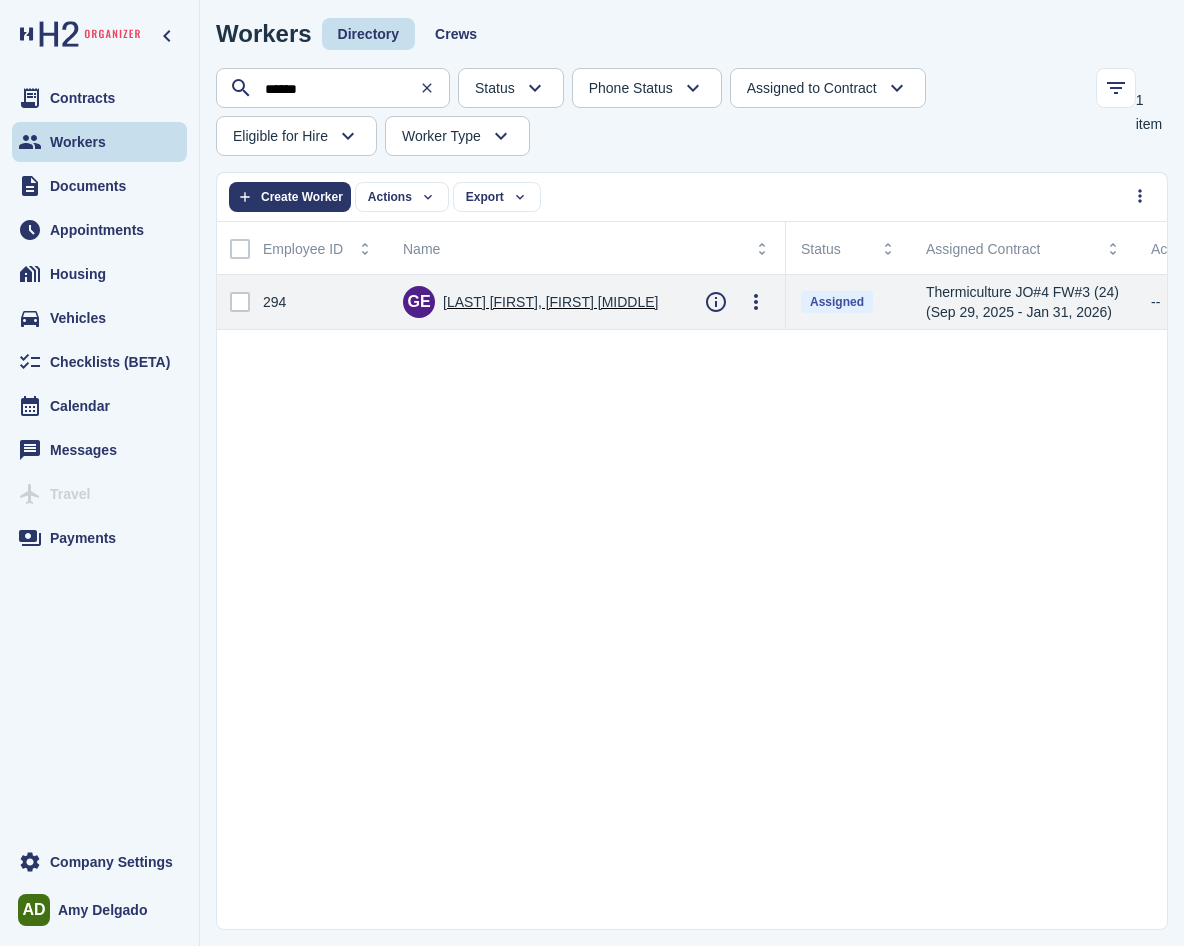 click on "GE [LAST], [FIRST]" at bounding box center (530, 302) 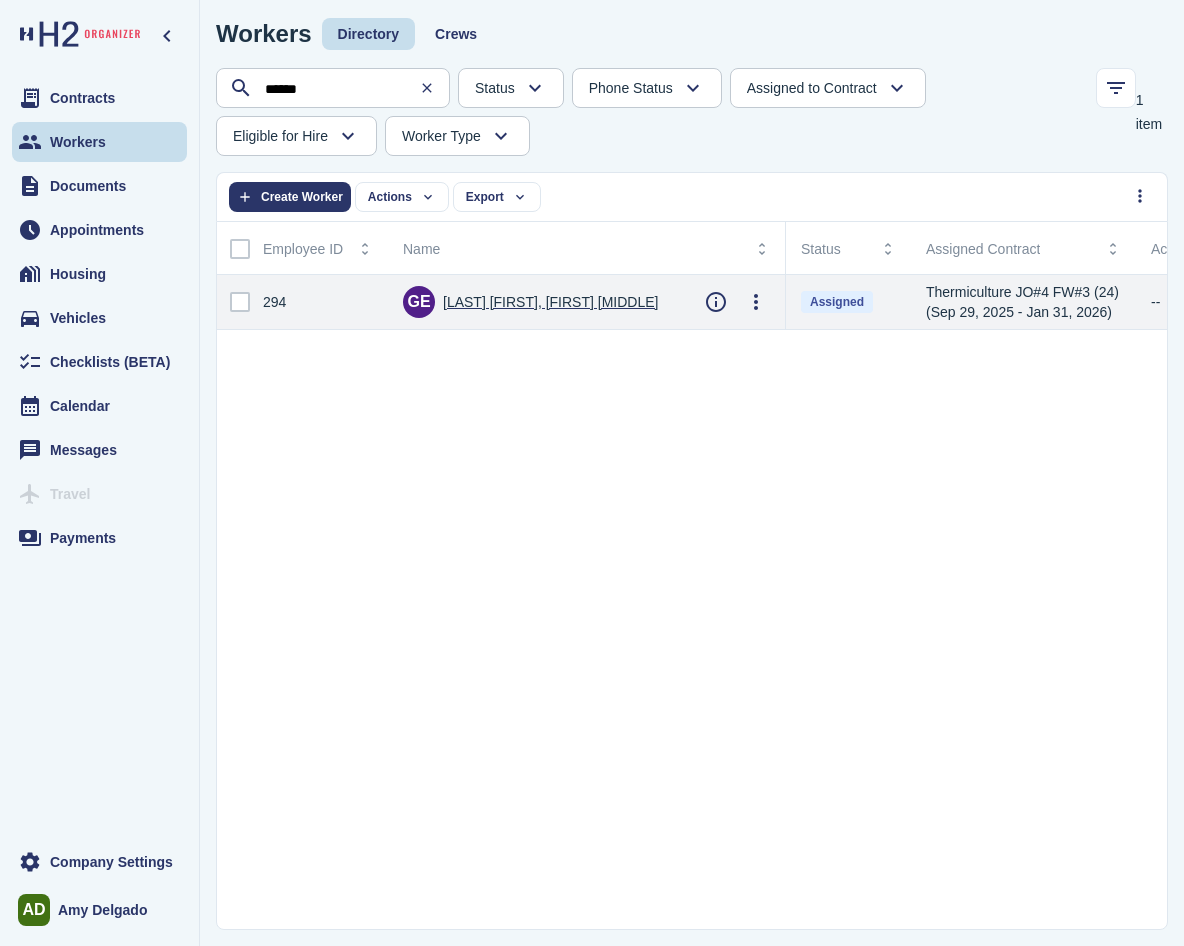 click on "[LAST] [FIRST], [FIRST] [MIDDLE]" at bounding box center (550, 302) 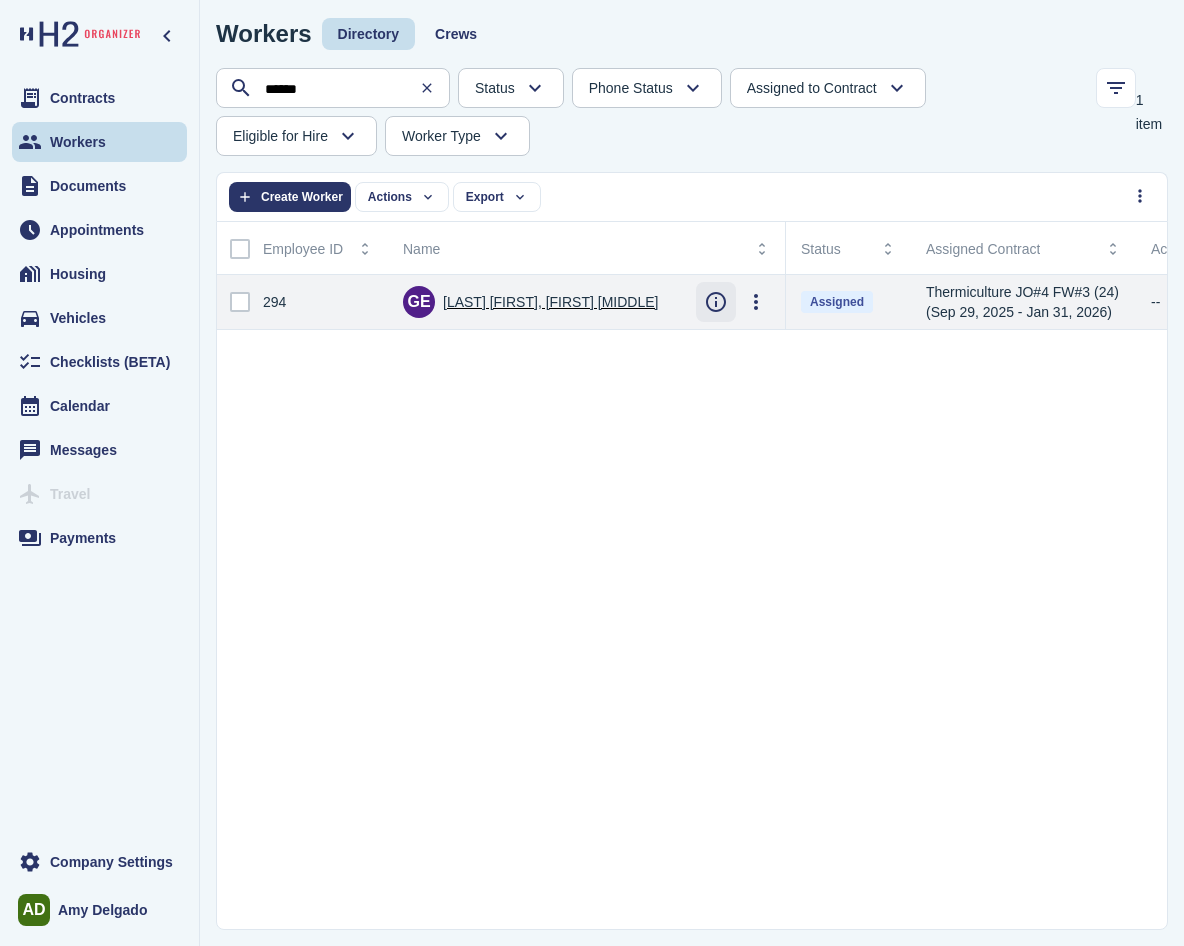 click at bounding box center [716, 302] 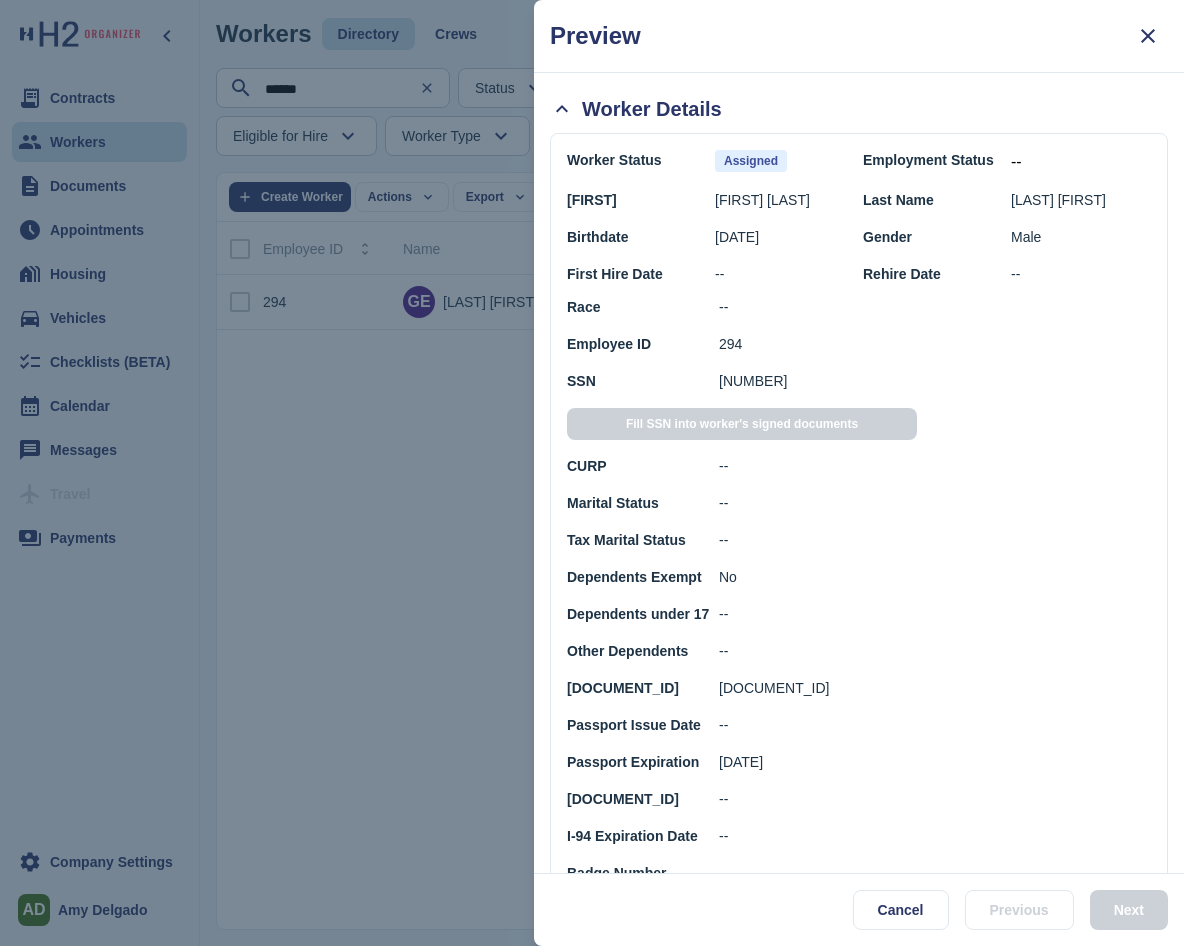 click at bounding box center (592, 473) 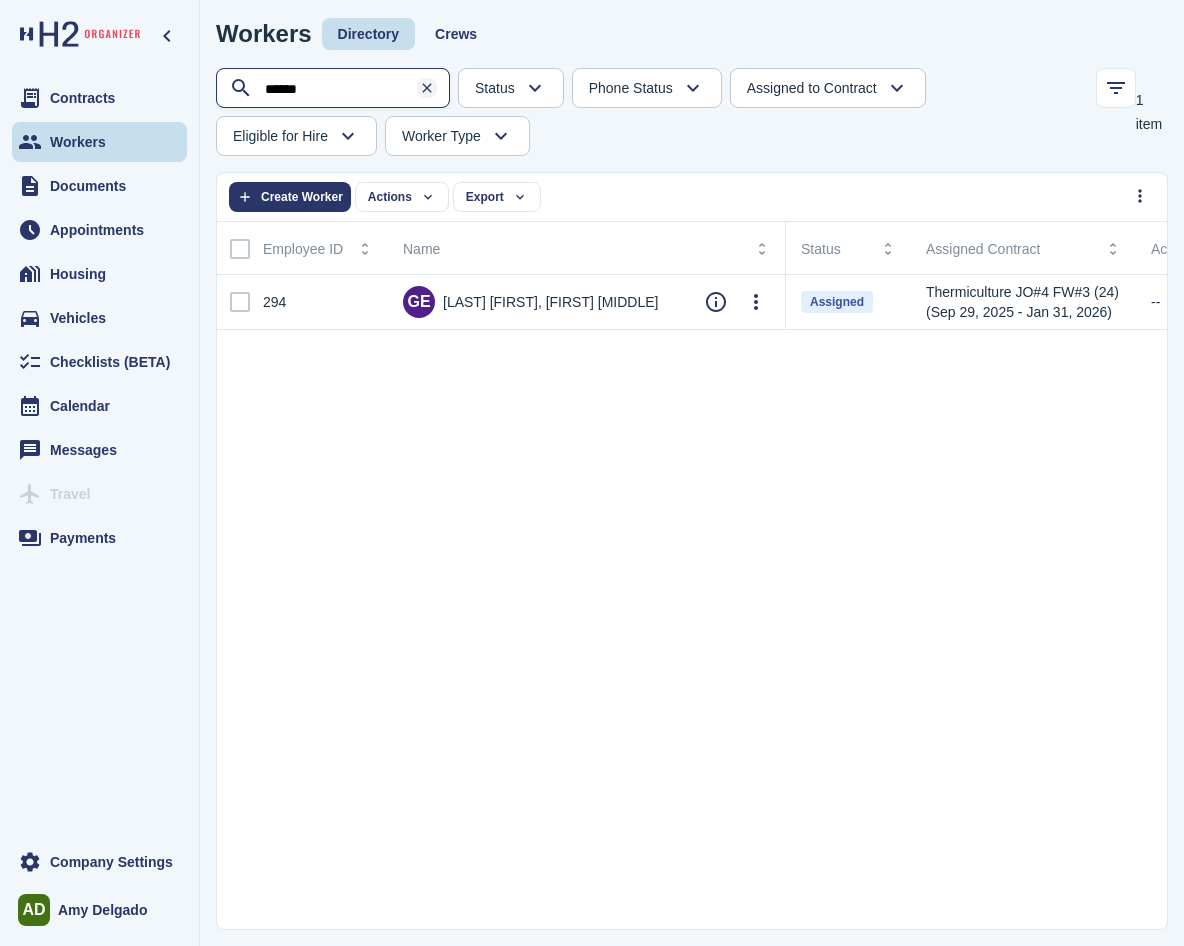 click at bounding box center (427, 88) 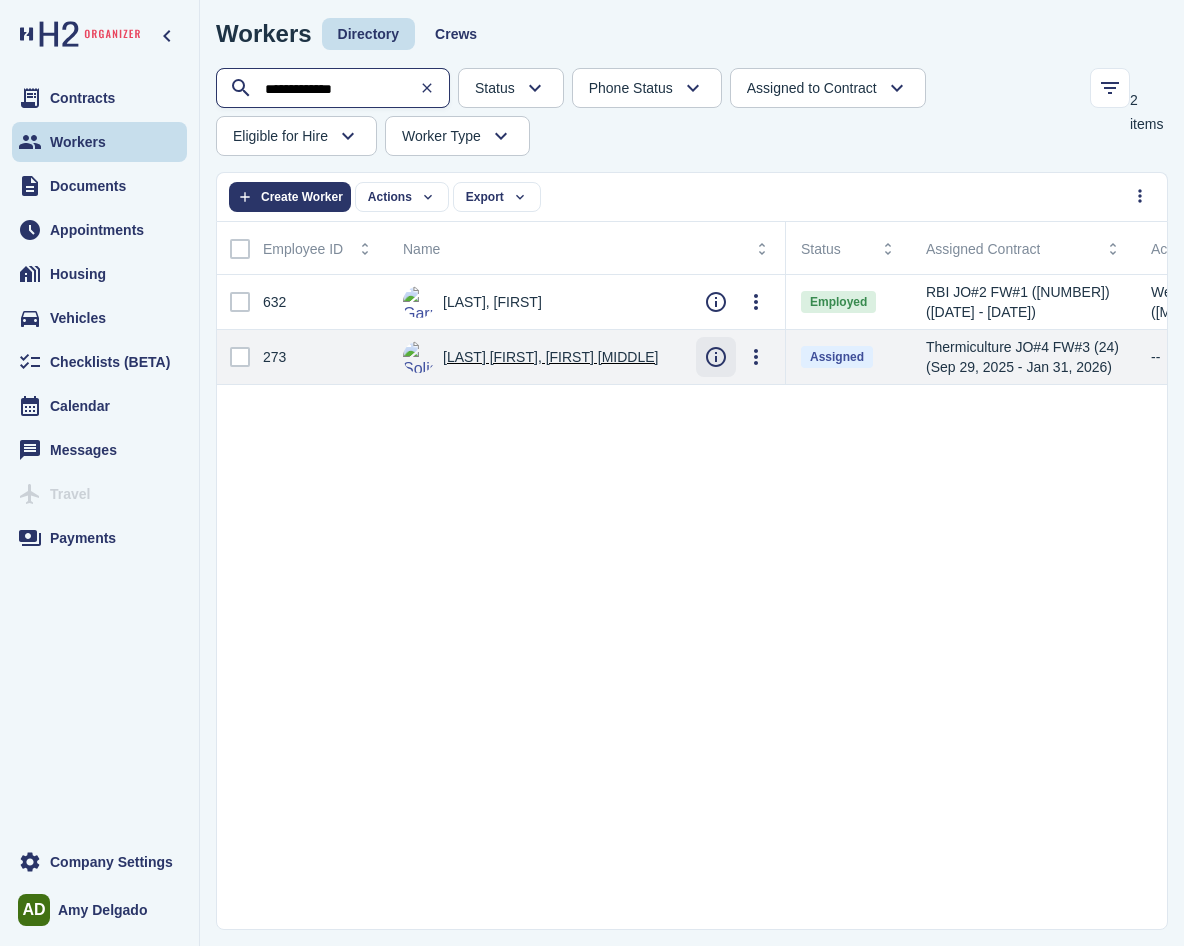 type on "**********" 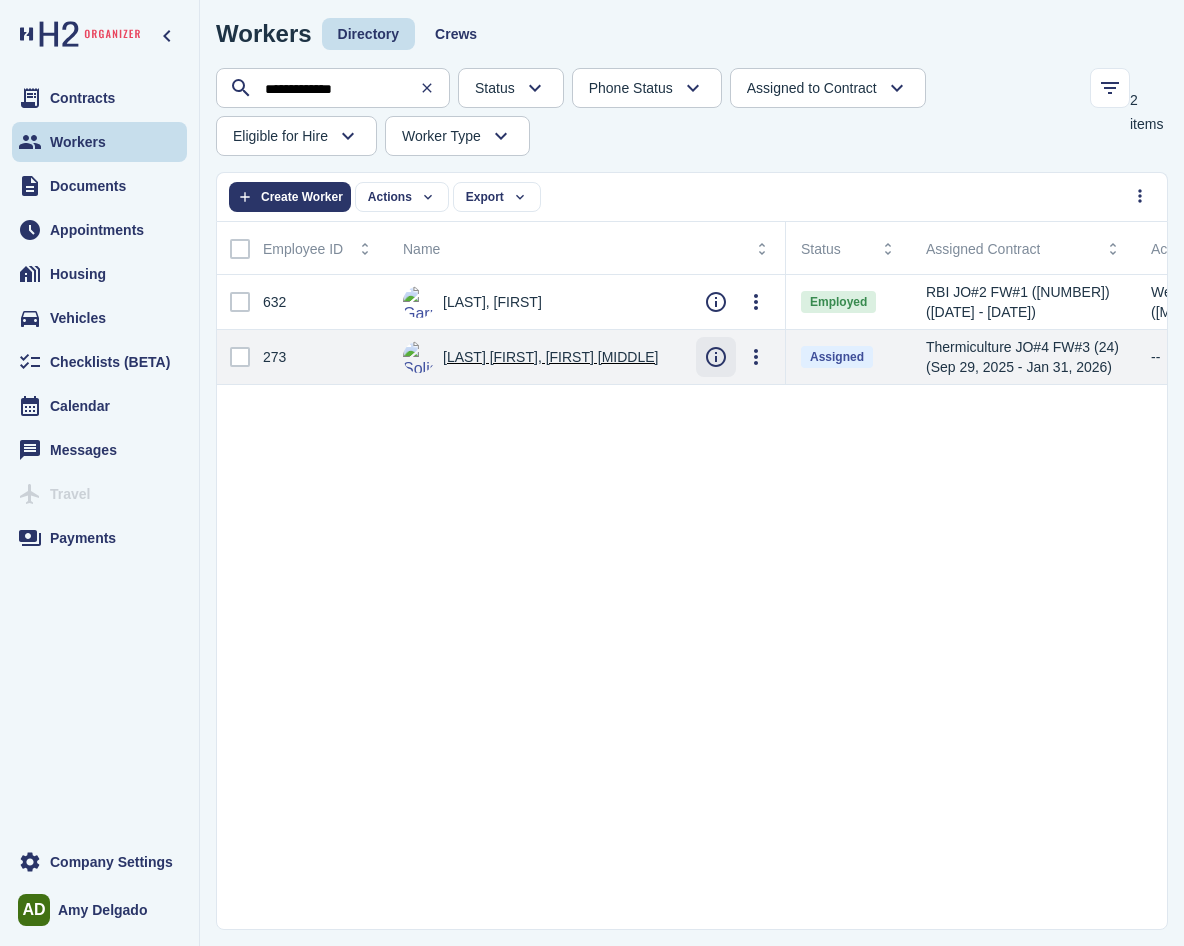 click at bounding box center [716, 357] 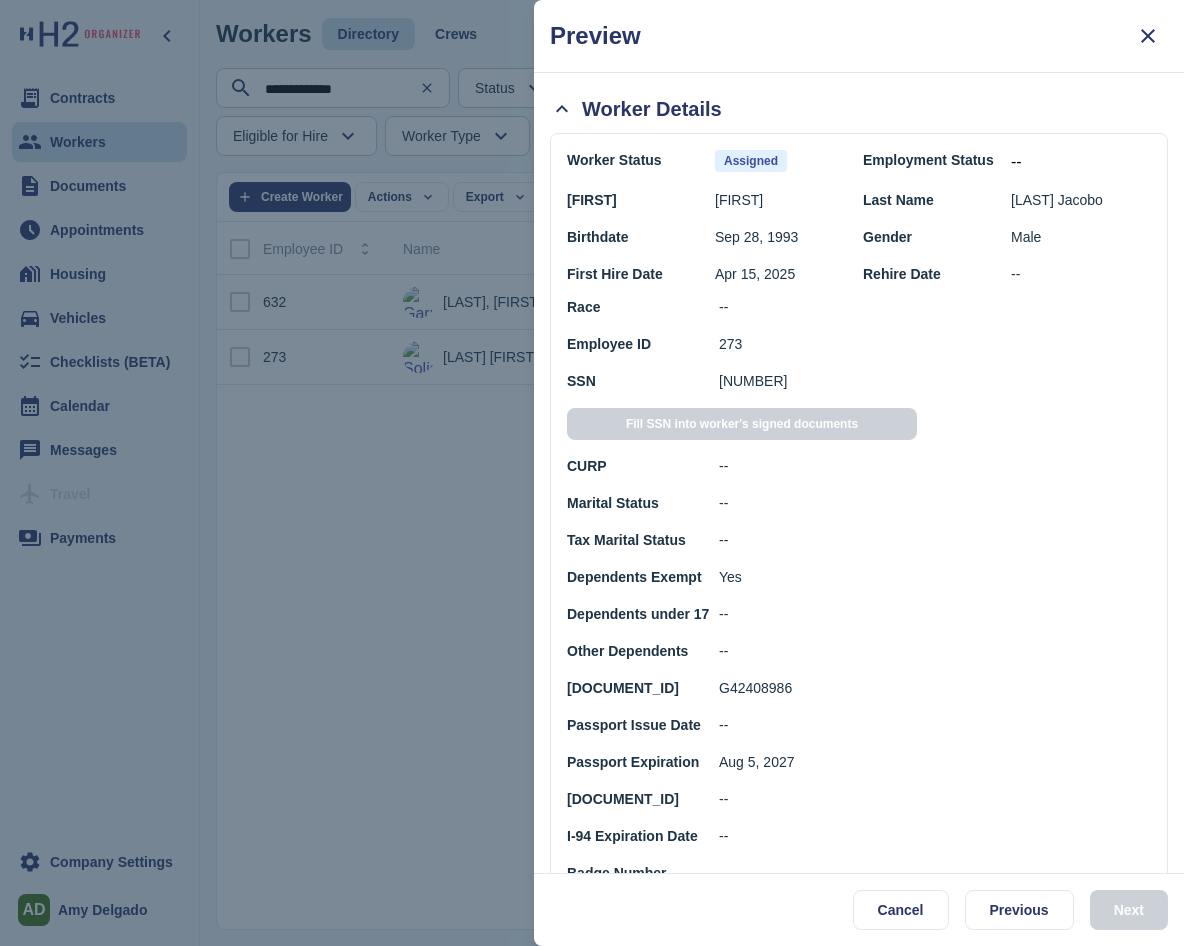 click at bounding box center [592, 473] 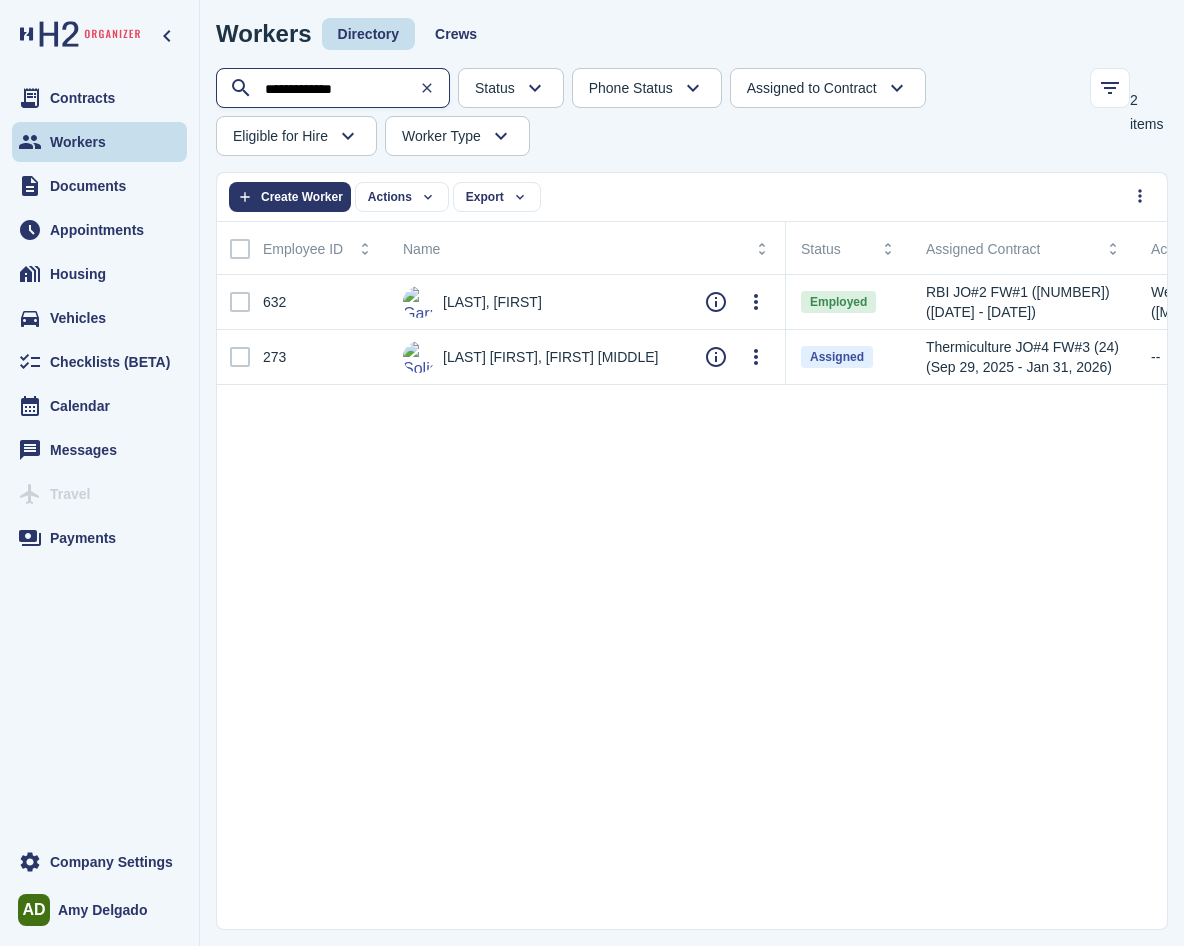 click at bounding box center [427, 88] 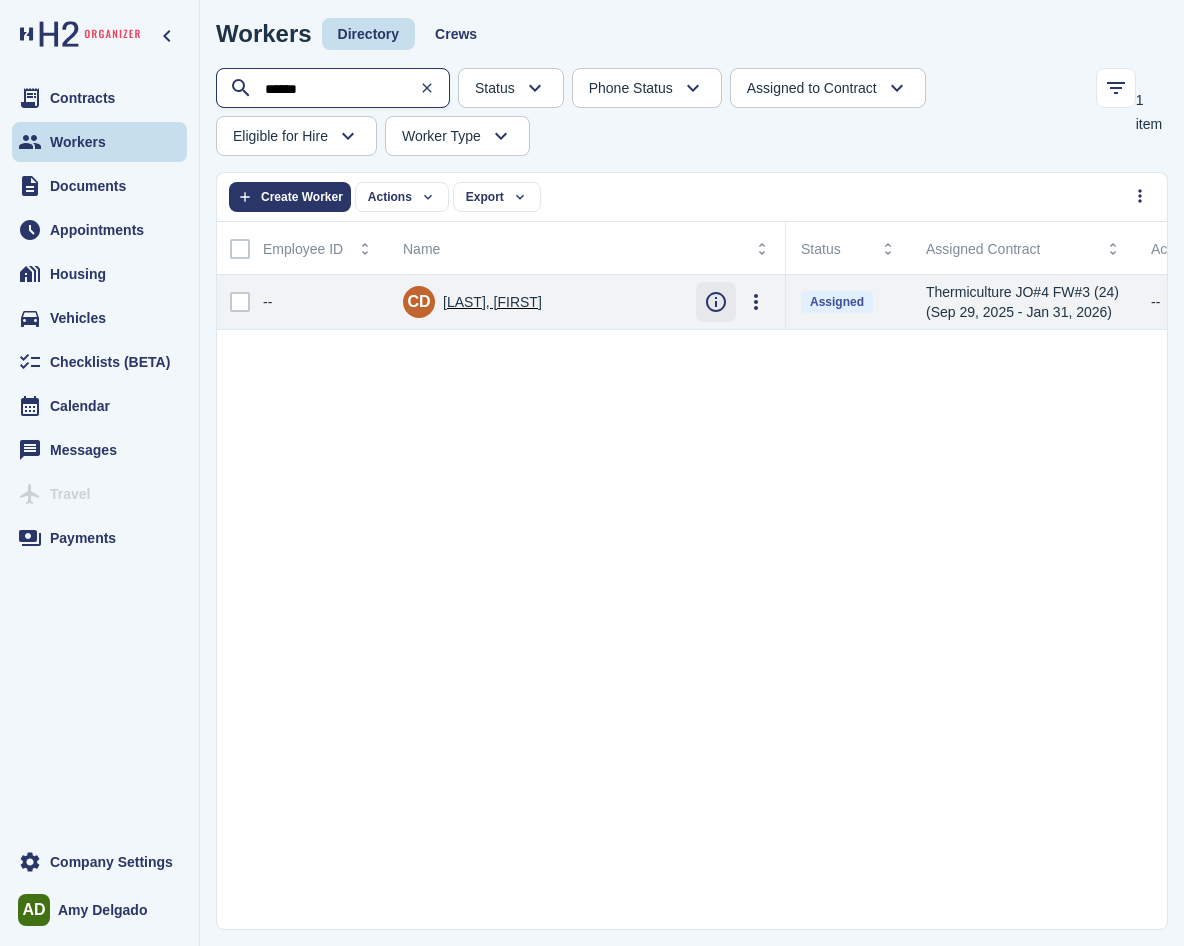 type on "******" 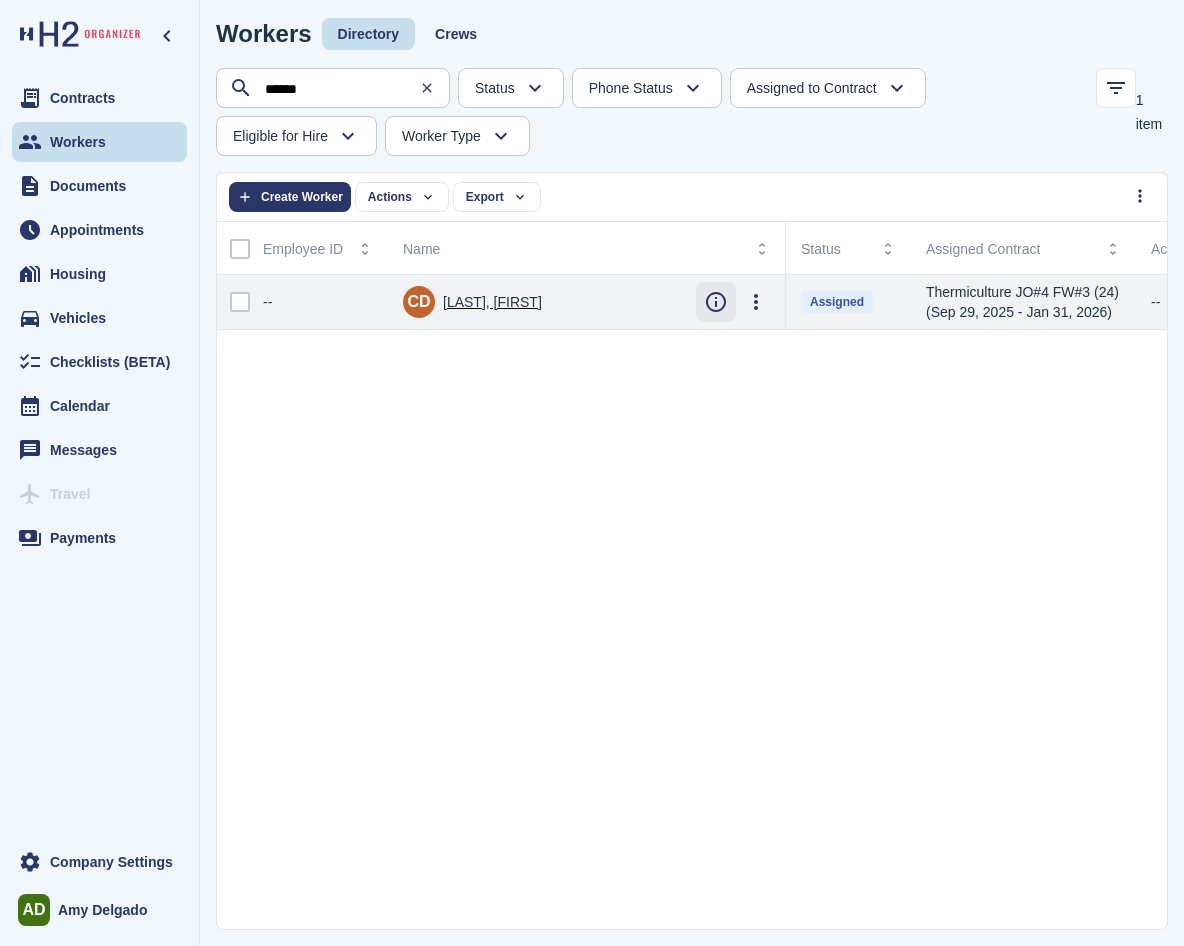 click at bounding box center (716, 302) 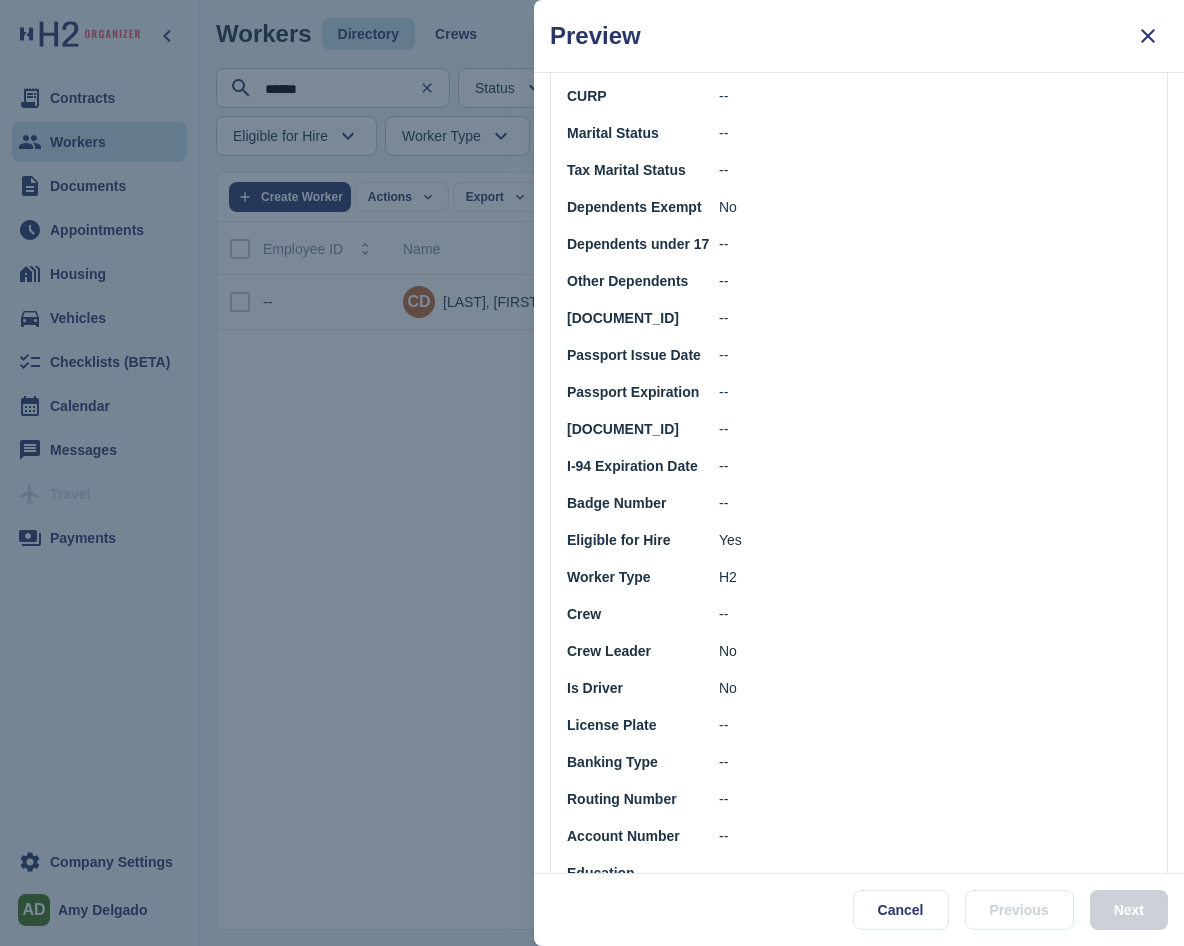 scroll, scrollTop: 335, scrollLeft: 0, axis: vertical 